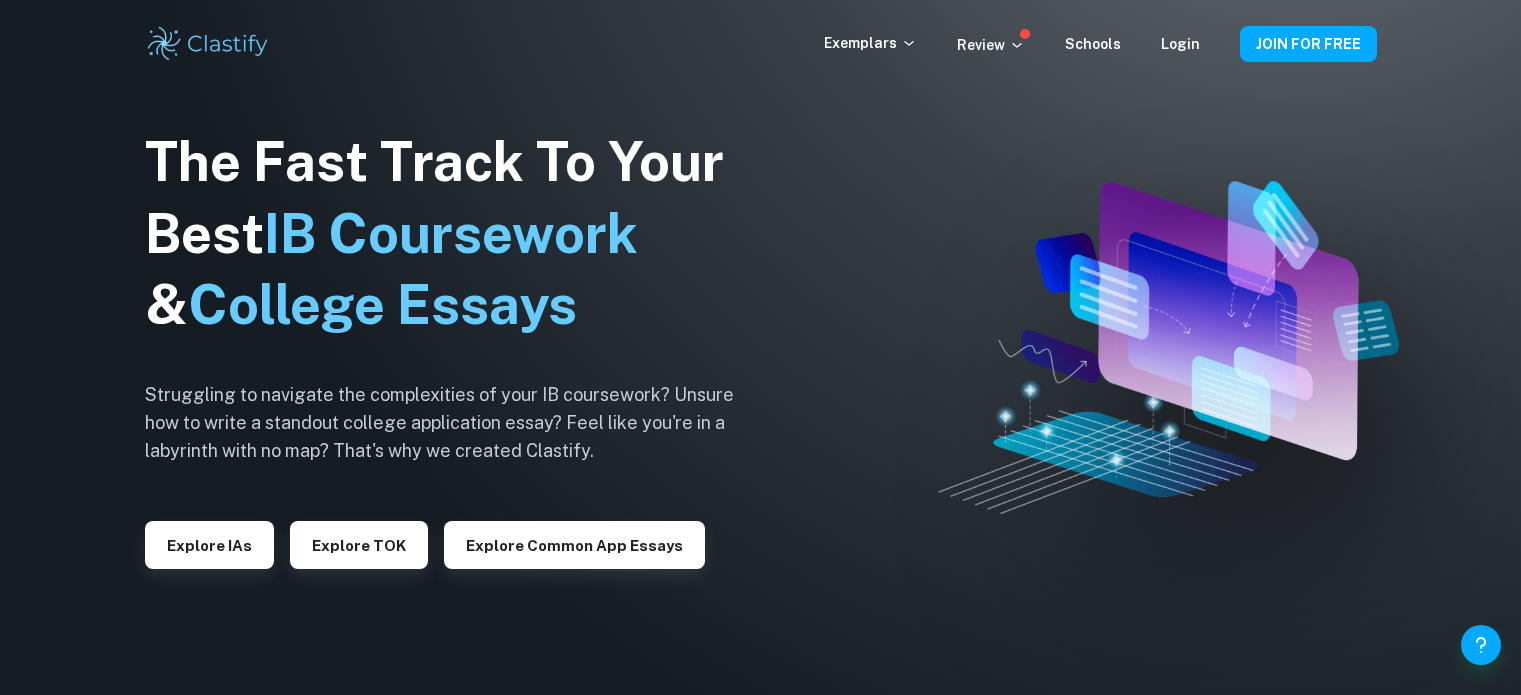 scroll, scrollTop: 0, scrollLeft: 0, axis: both 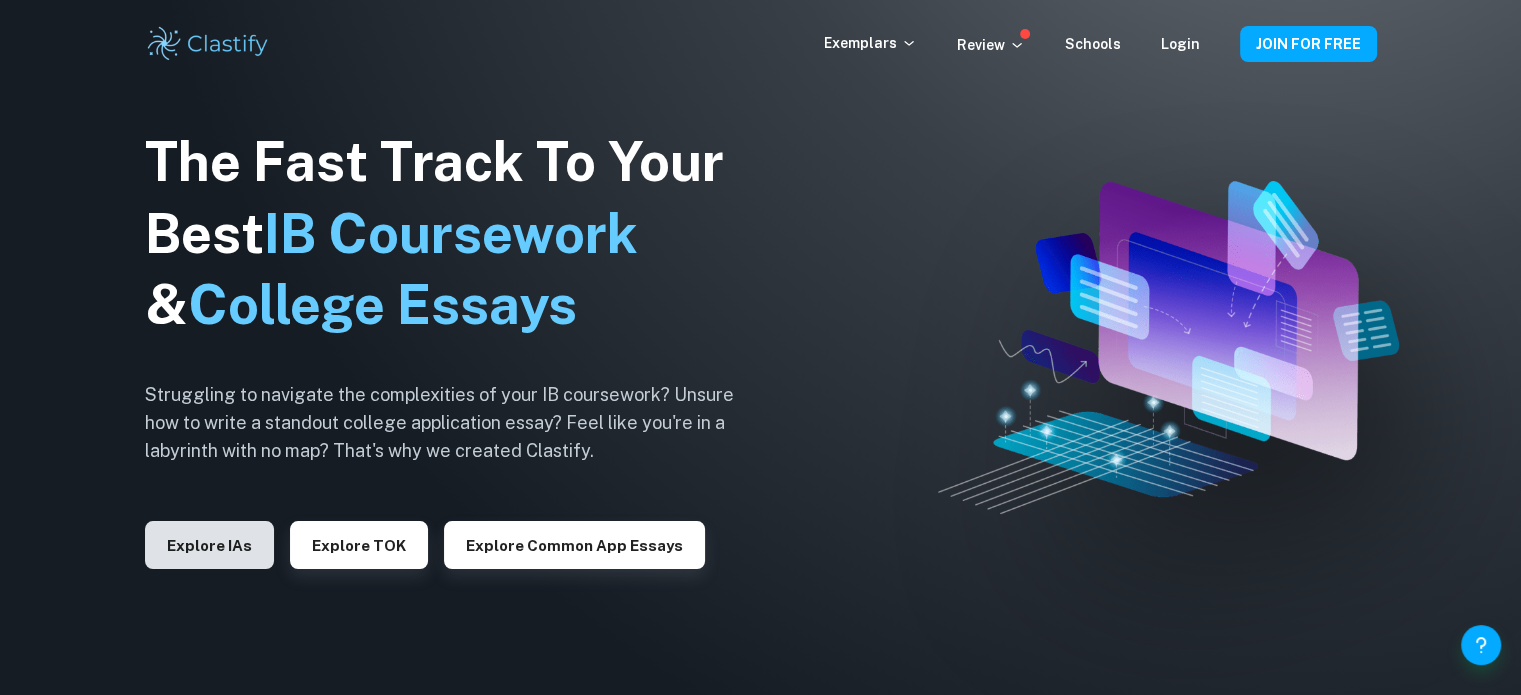click on "Explore IAs" at bounding box center (209, 545) 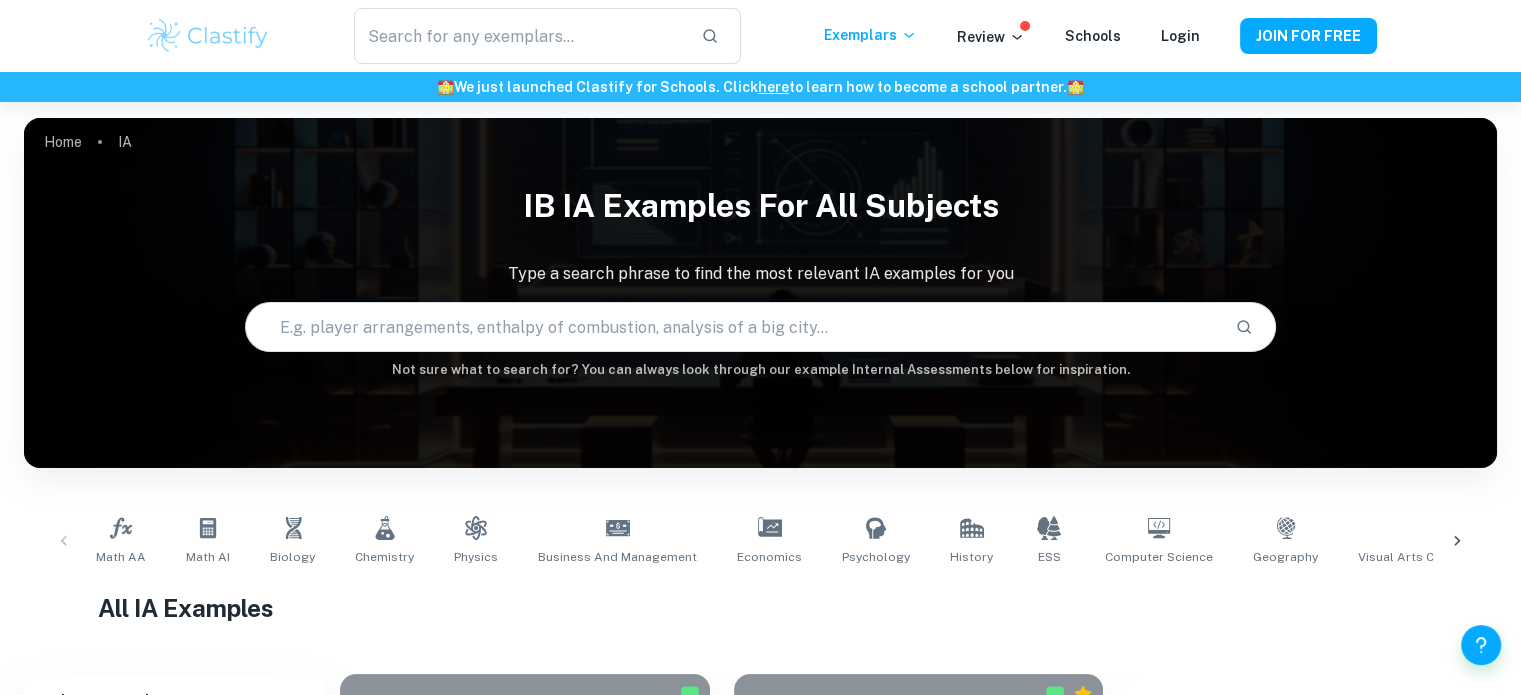 click at bounding box center (732, 327) 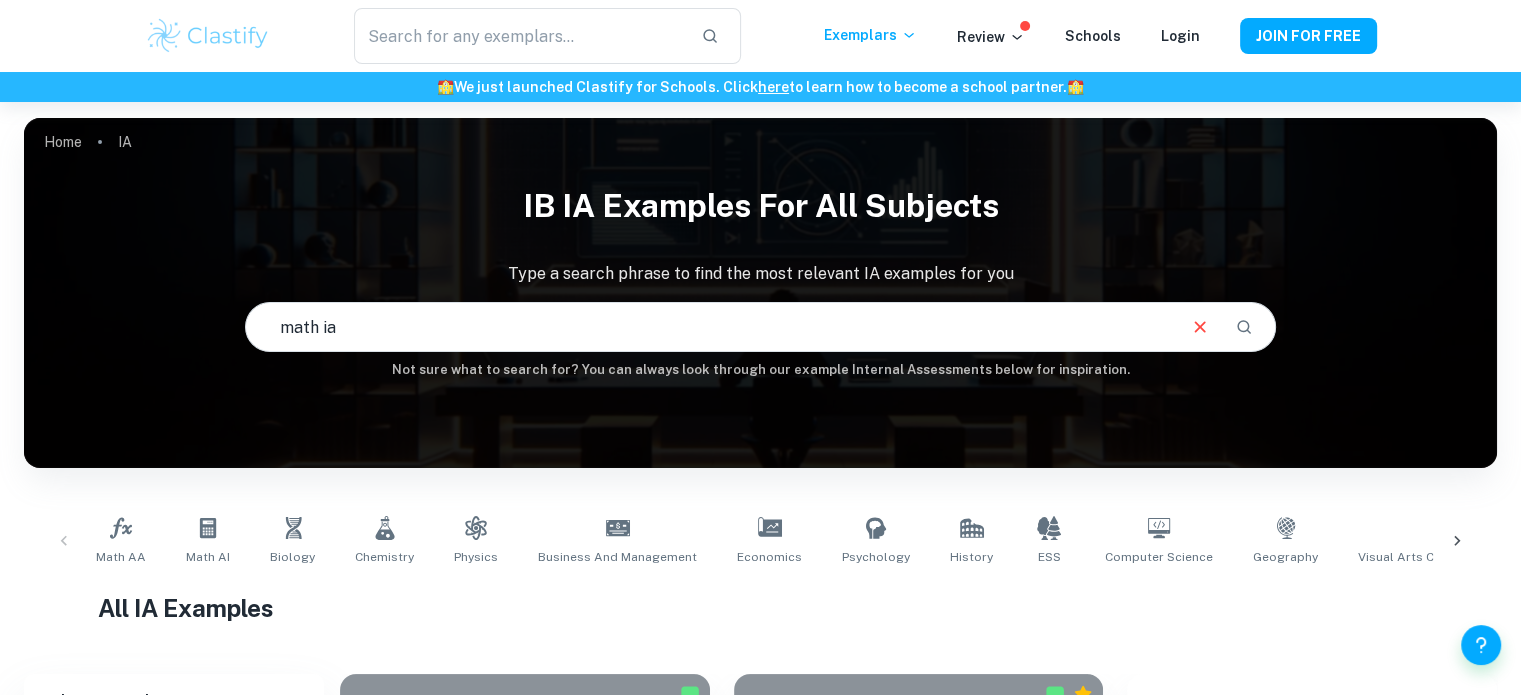 type on "math ia" 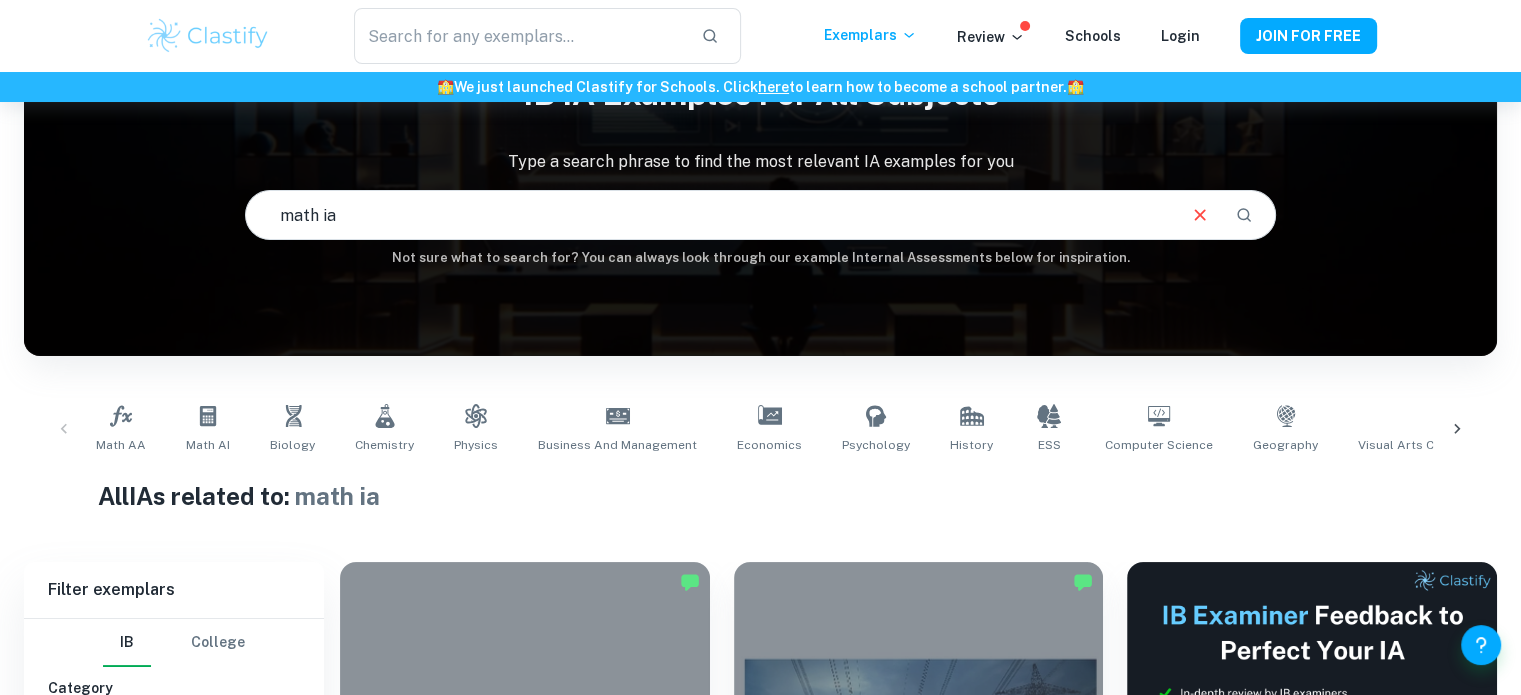 scroll, scrollTop: 402, scrollLeft: 0, axis: vertical 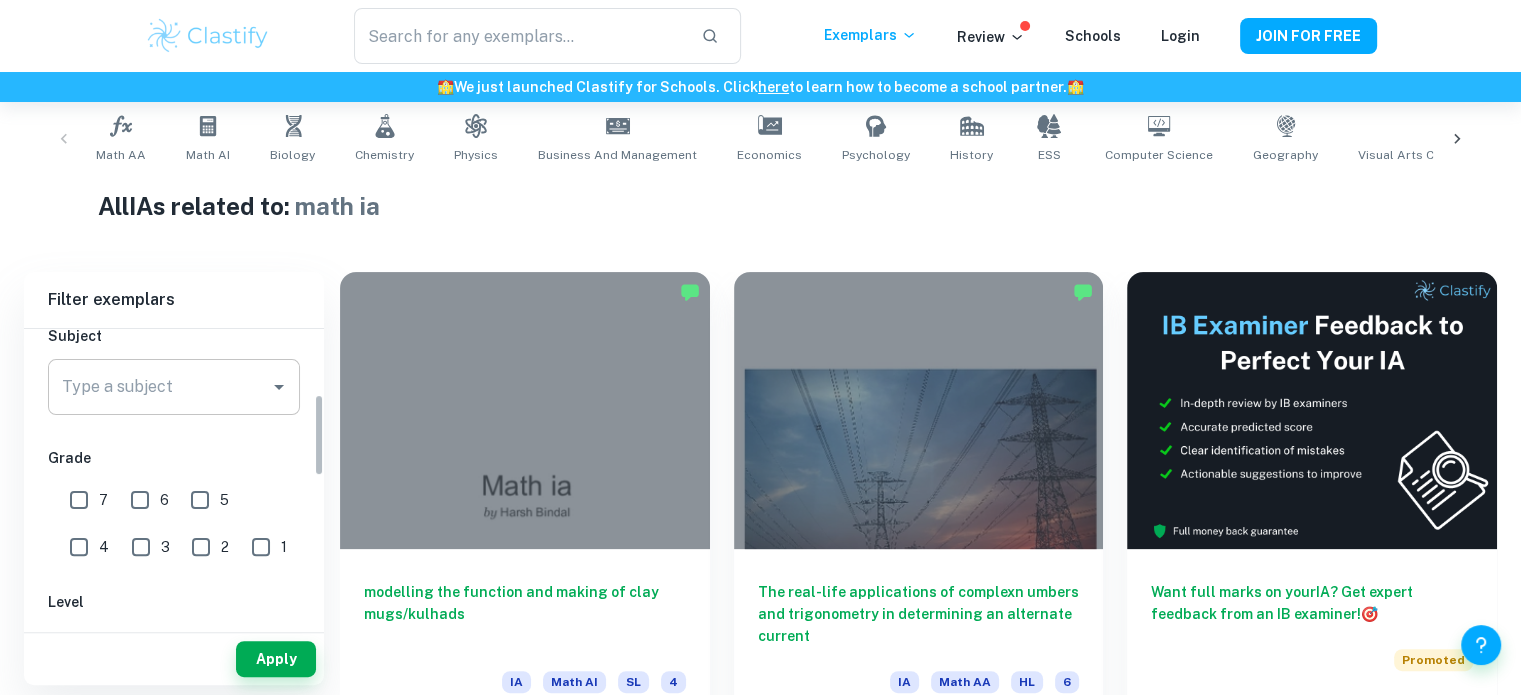 click on "Type a subject" at bounding box center (159, 387) 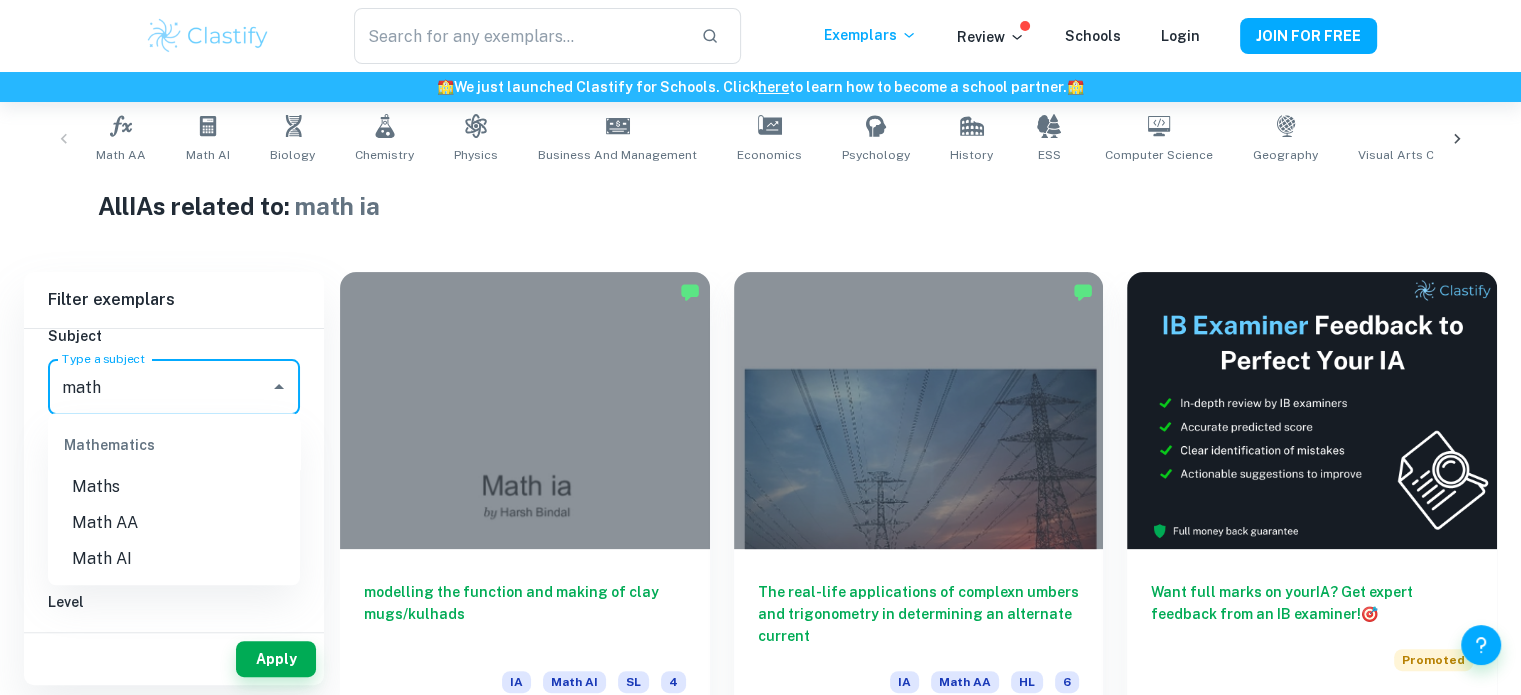 click on "Math AI" at bounding box center (174, 559) 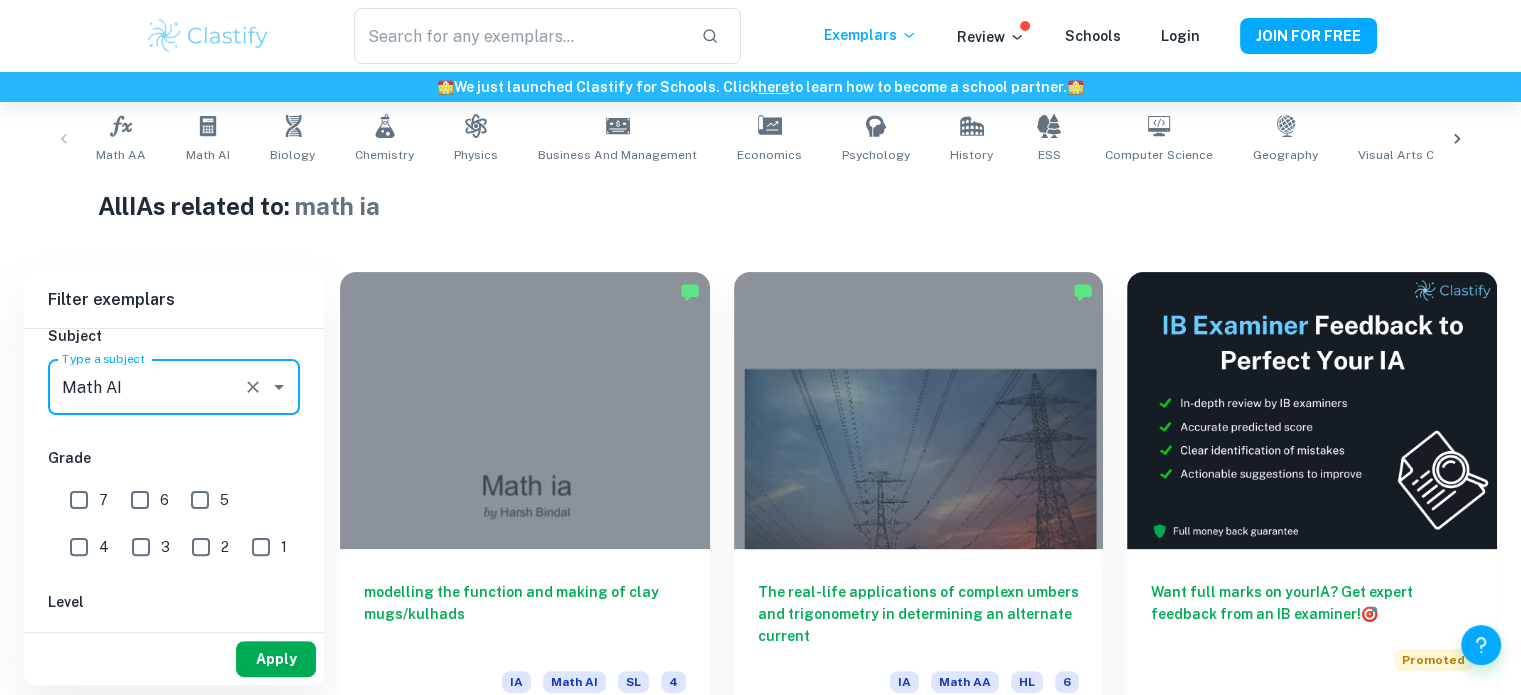 type on "Math AI" 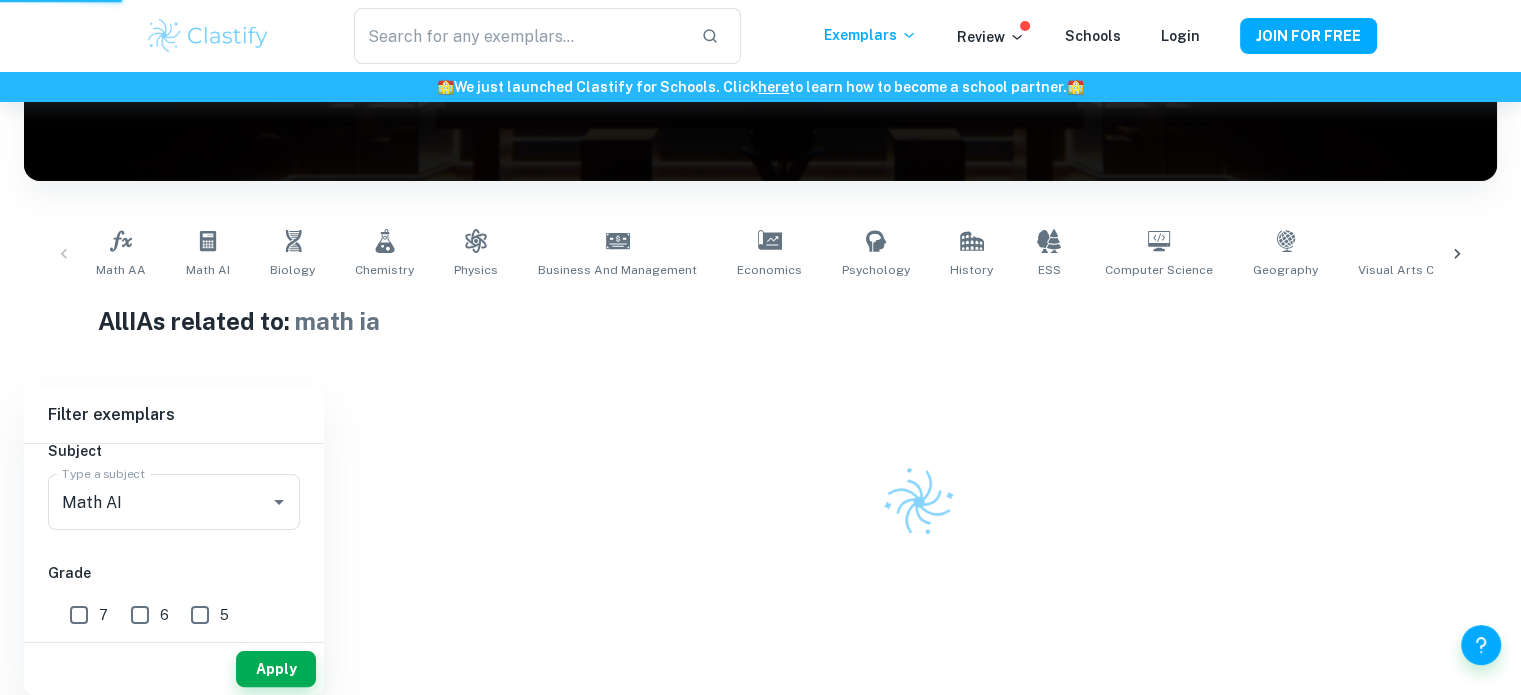 scroll, scrollTop: 279, scrollLeft: 0, axis: vertical 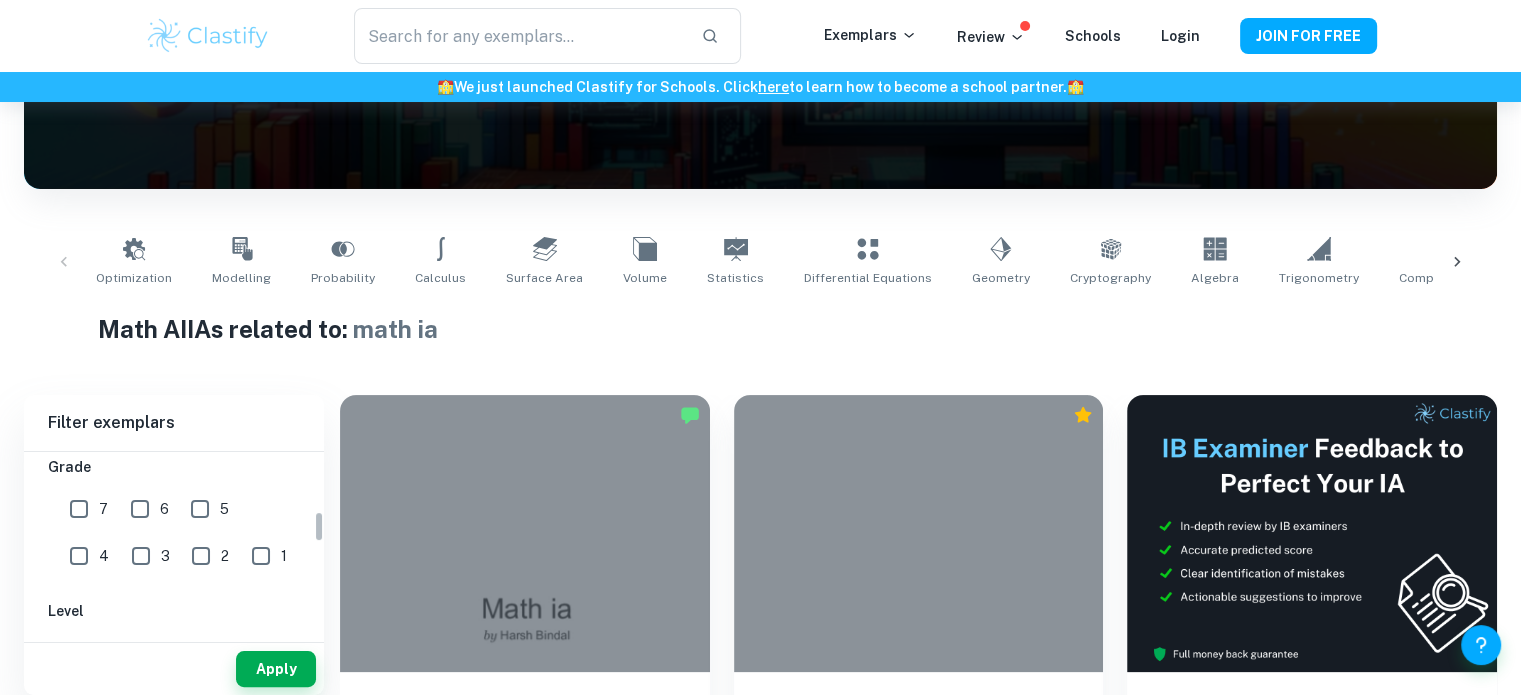 click on "6" at bounding box center (140, 509) 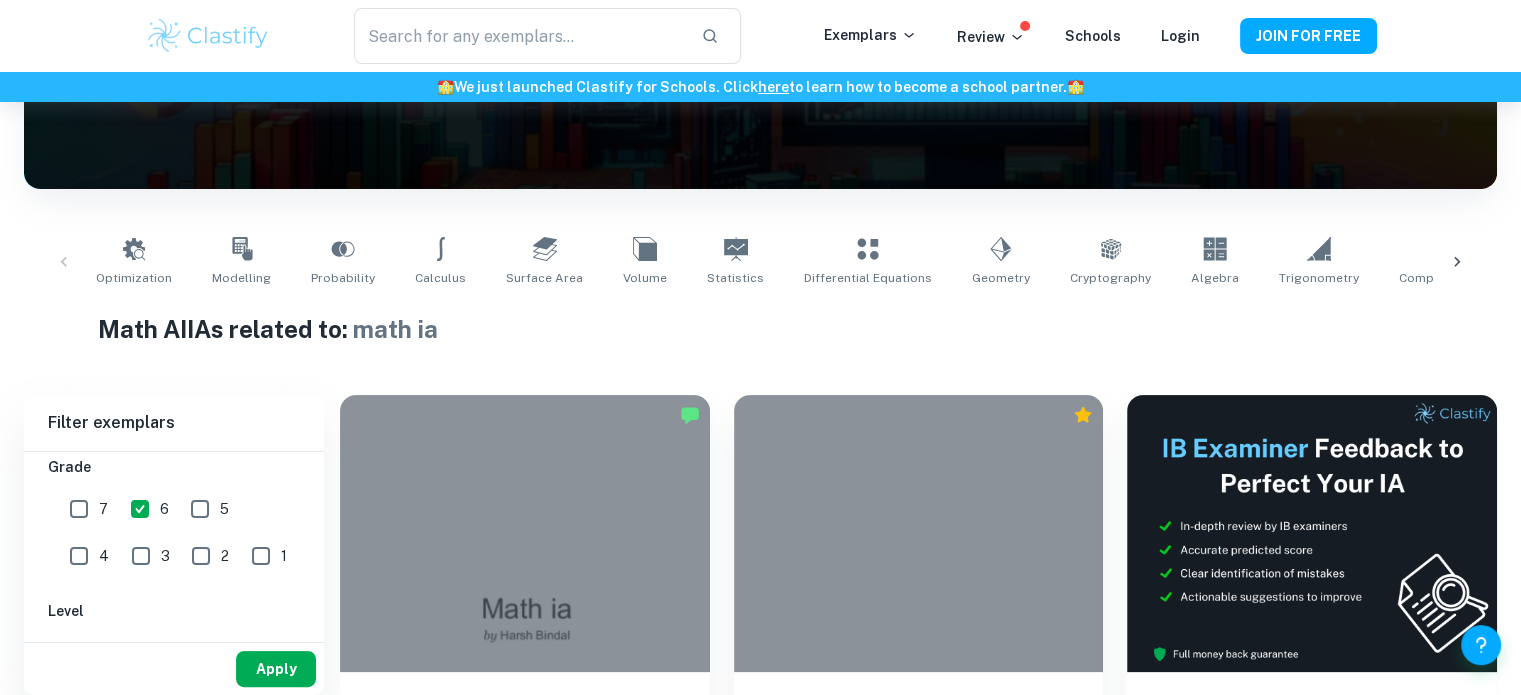 click on "Apply" at bounding box center [276, 669] 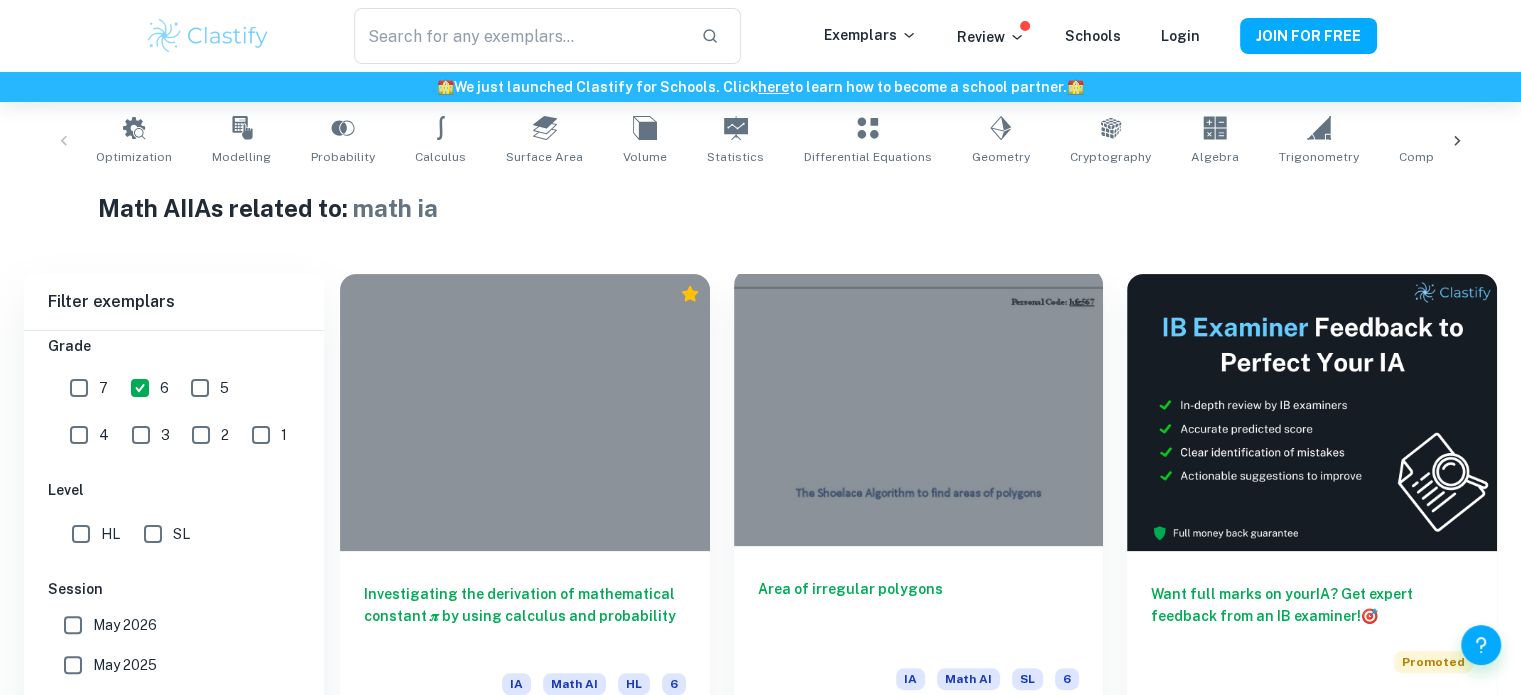 scroll, scrollTop: 708, scrollLeft: 0, axis: vertical 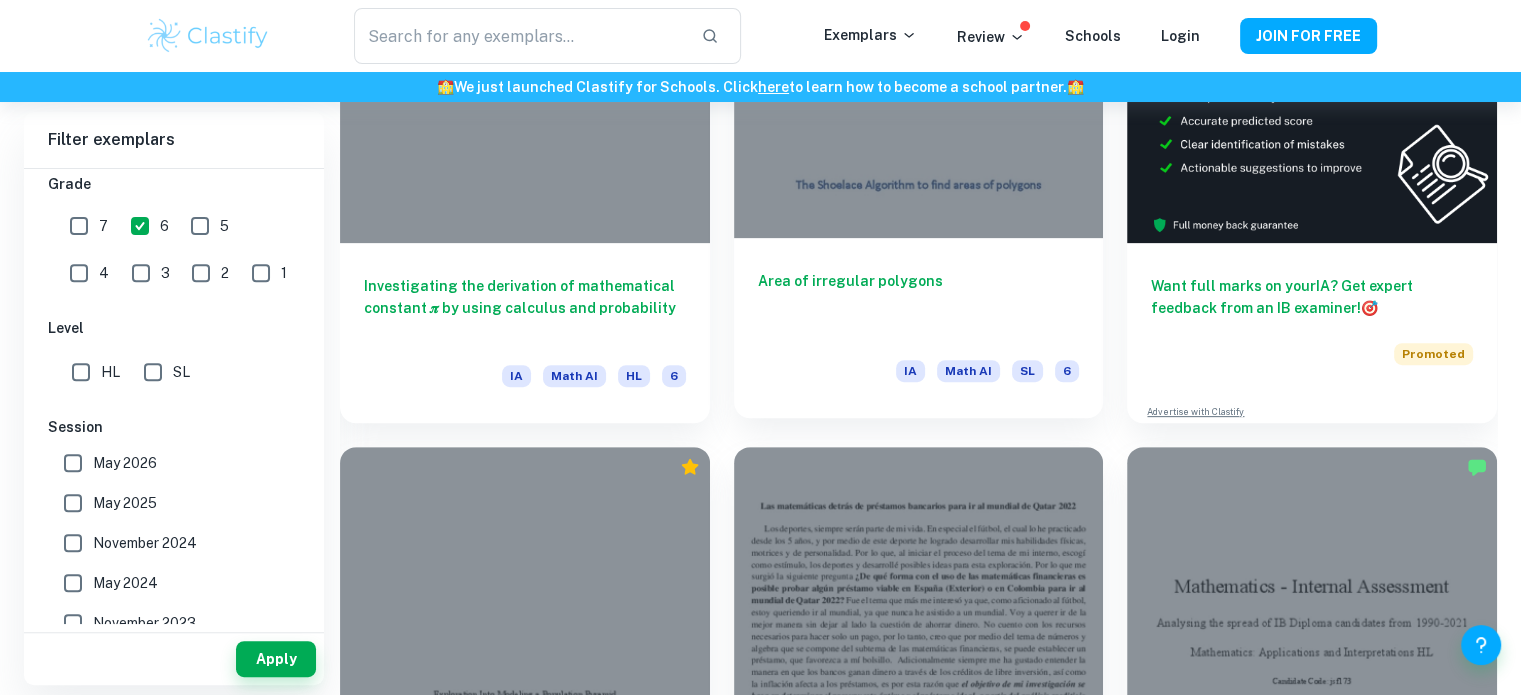 click at bounding box center (919, 99) 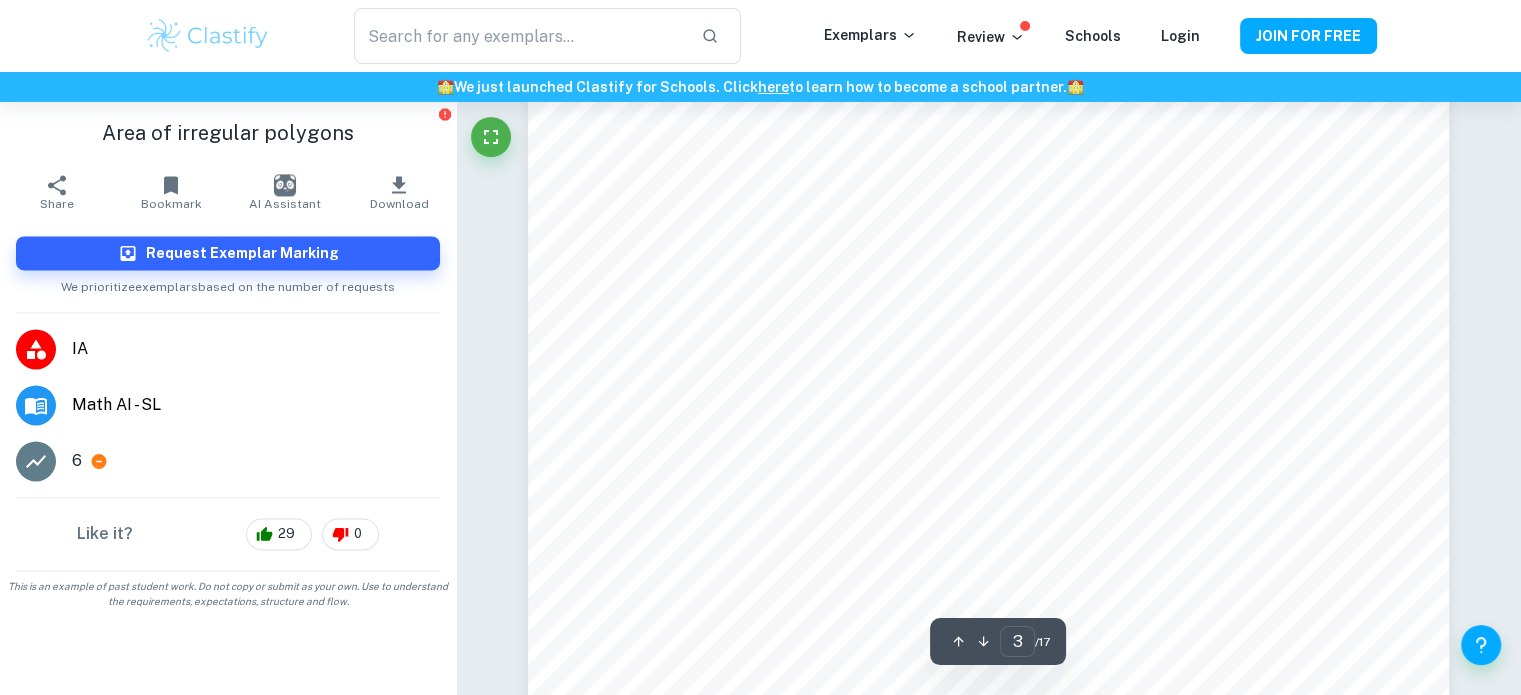 scroll, scrollTop: 3074, scrollLeft: 0, axis: vertical 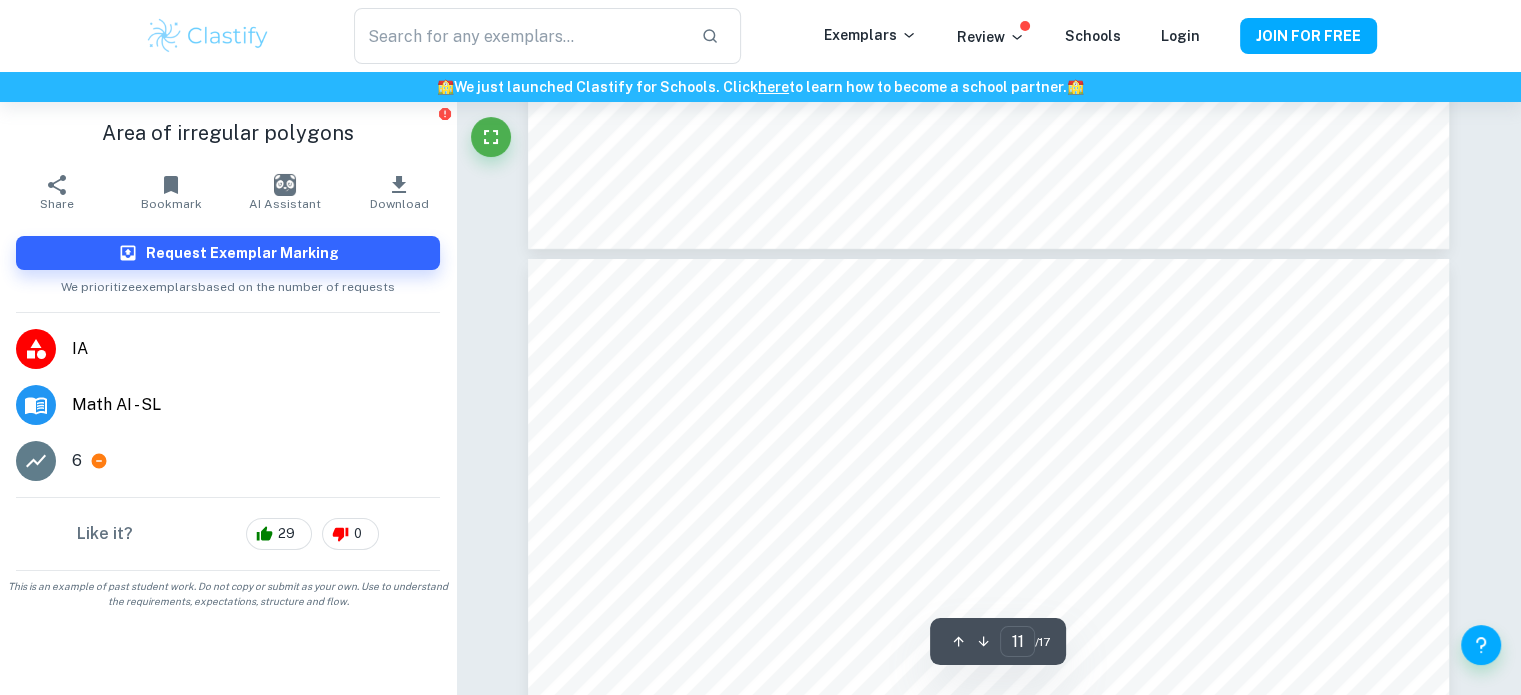 type on "12" 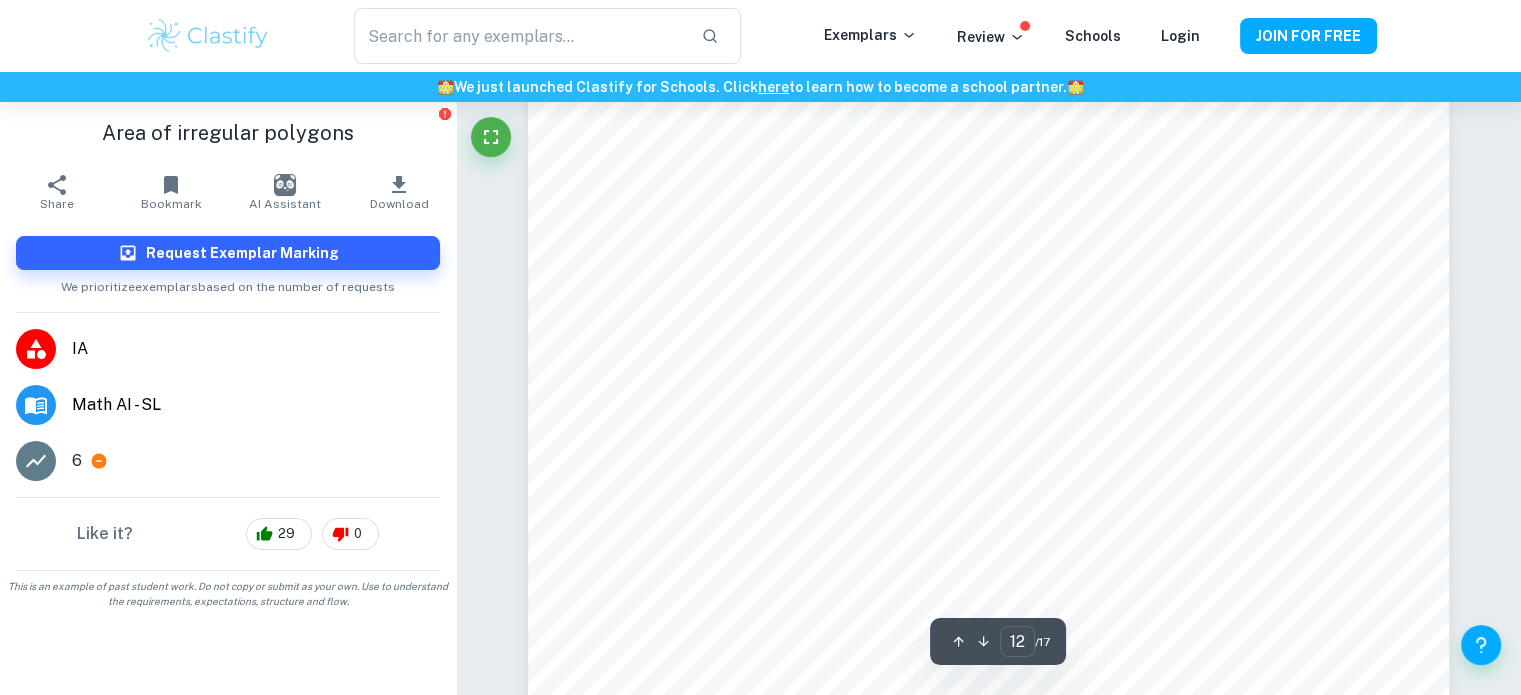 scroll, scrollTop: 15445, scrollLeft: 0, axis: vertical 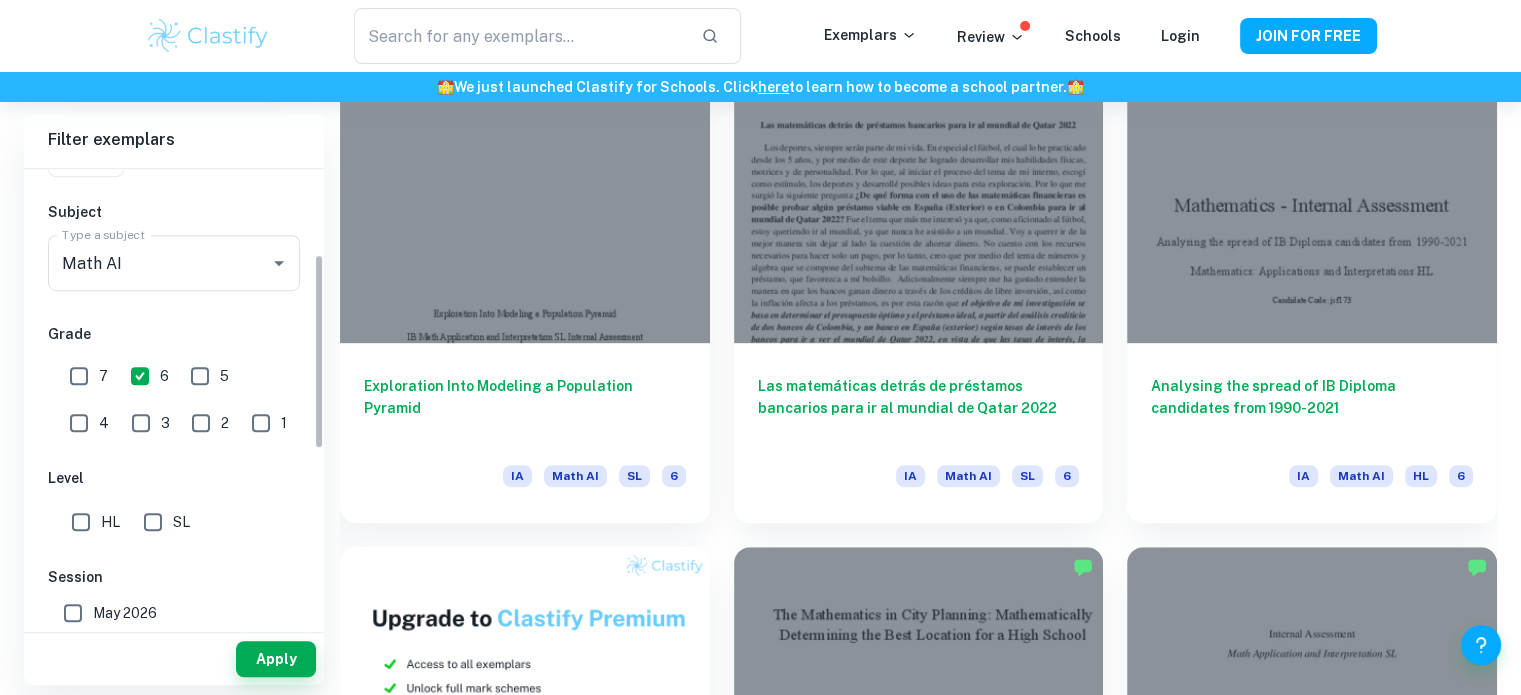 click on "7" at bounding box center (79, 376) 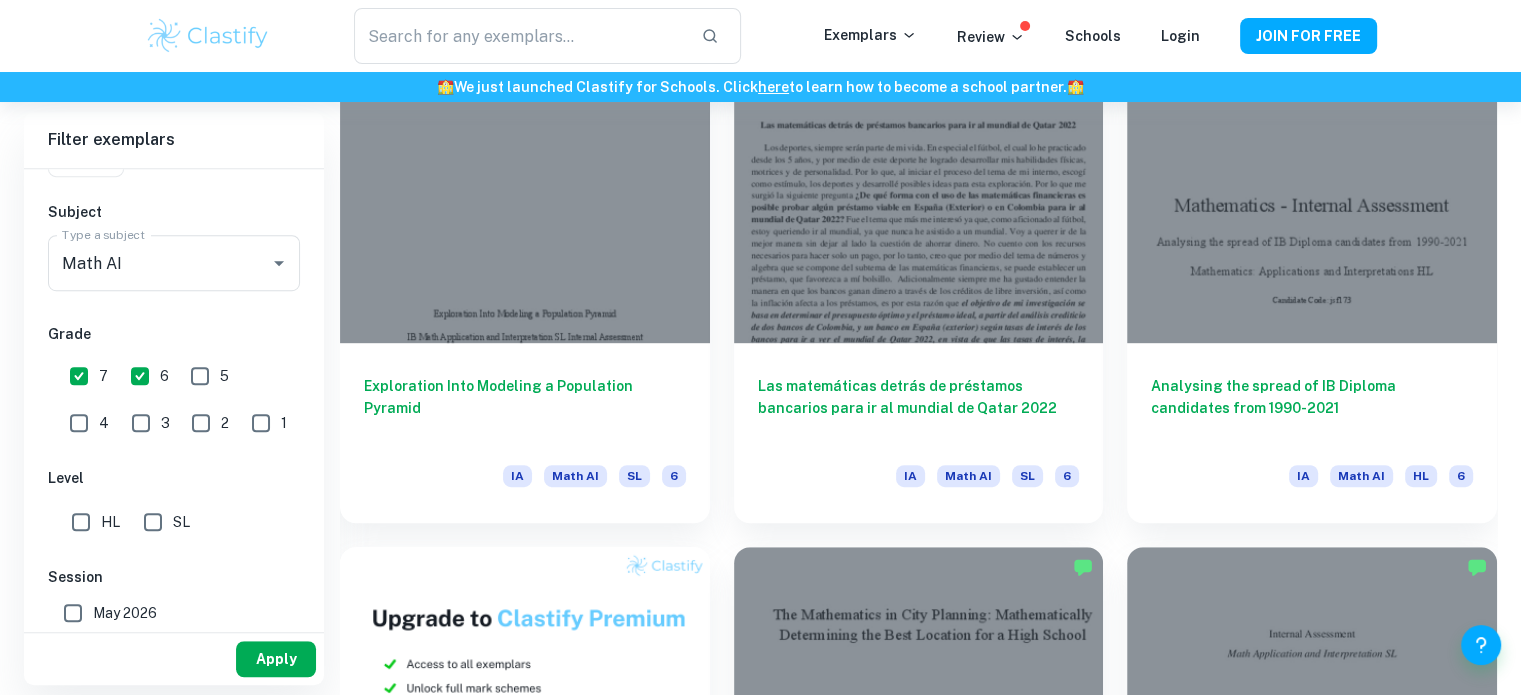click on "Apply" at bounding box center [276, 659] 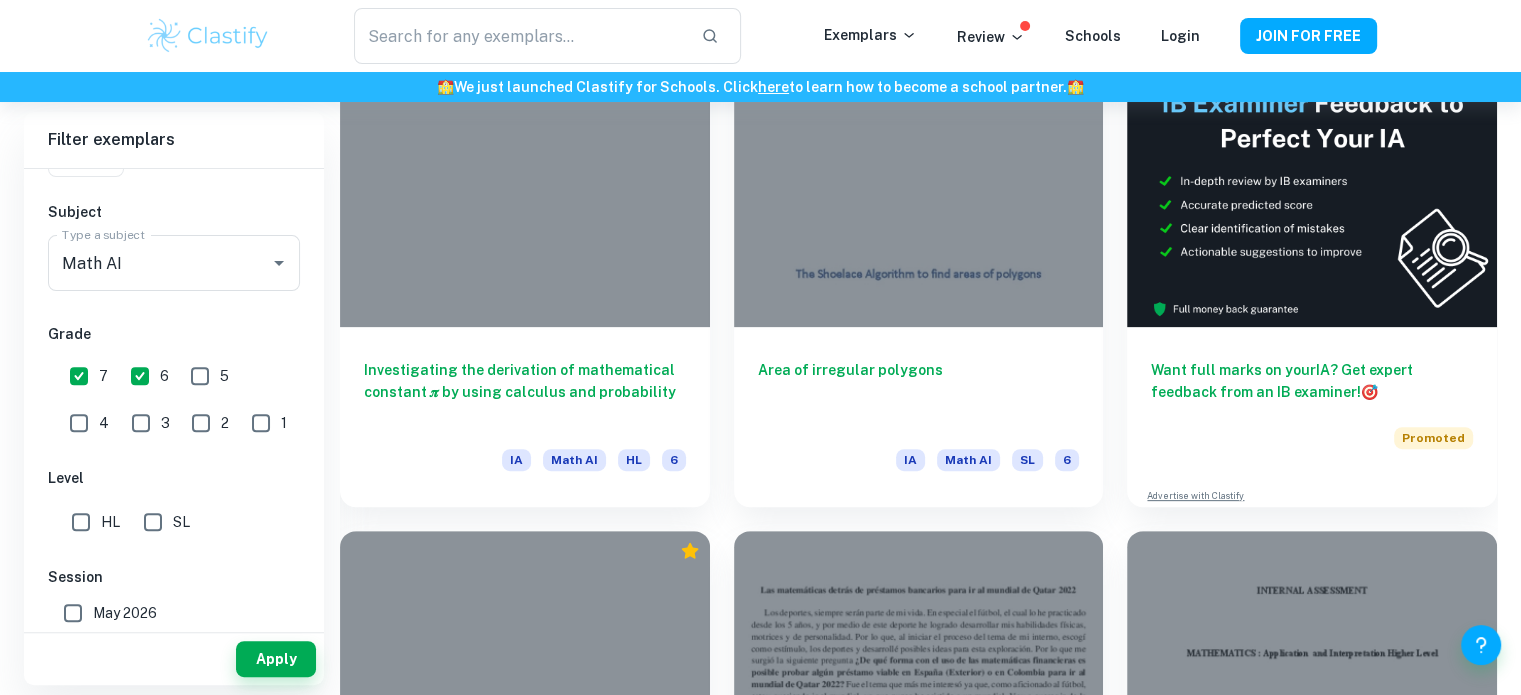 scroll, scrollTop: 625, scrollLeft: 0, axis: vertical 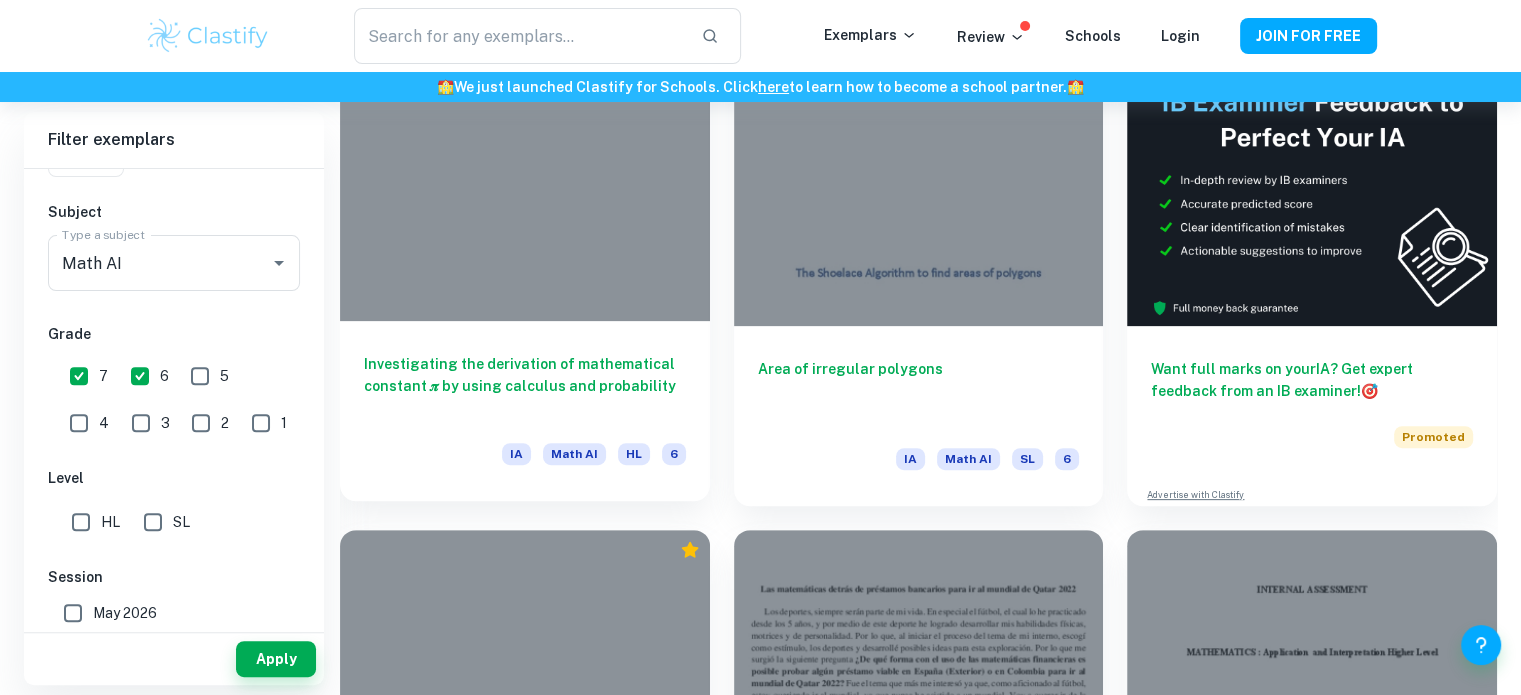 click at bounding box center [525, 182] 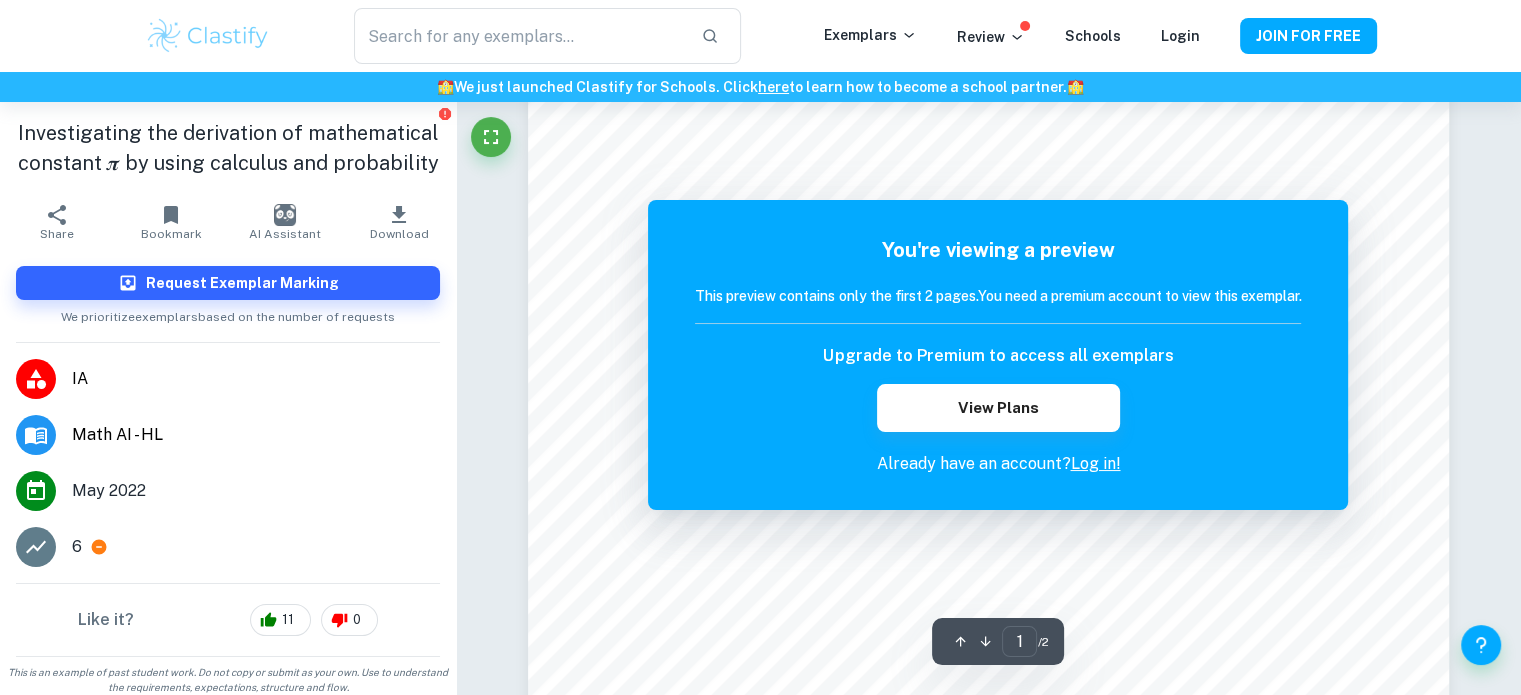 scroll, scrollTop: 460, scrollLeft: 0, axis: vertical 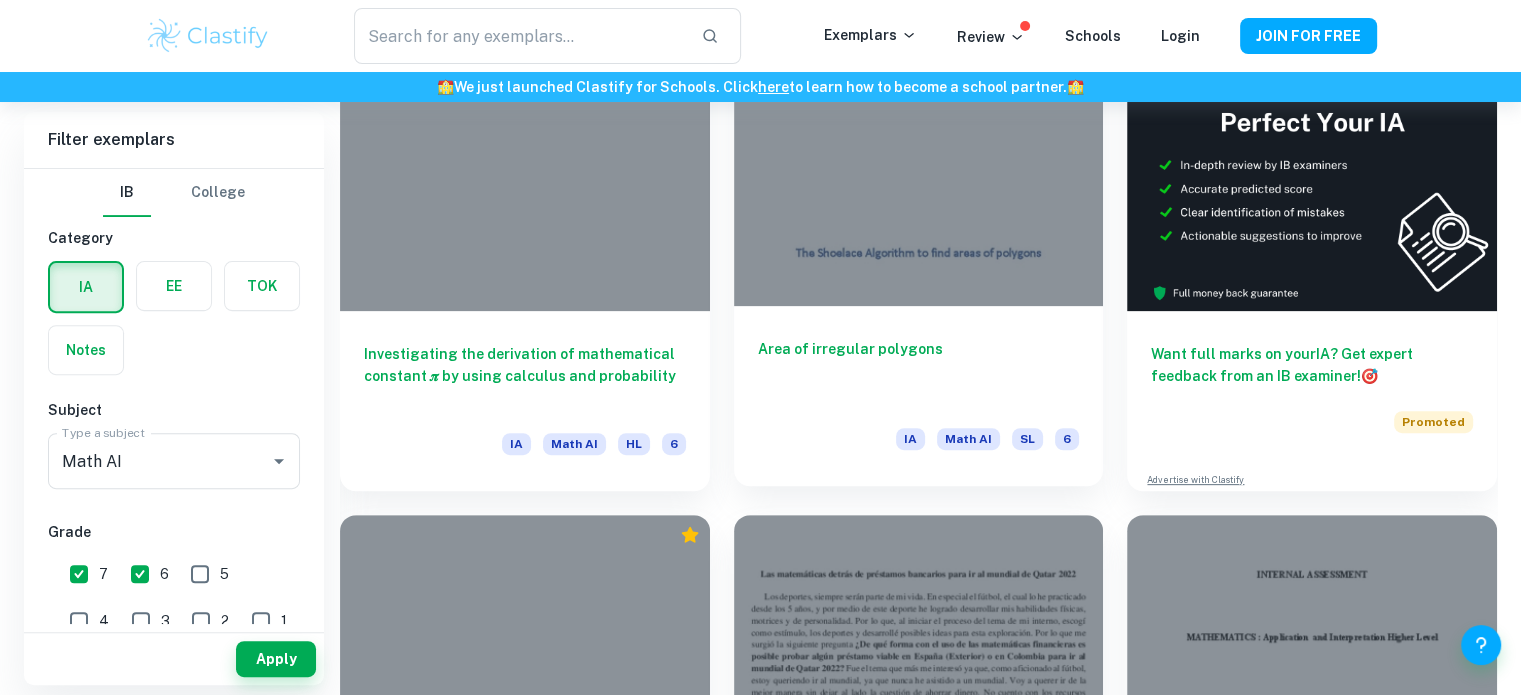 click at bounding box center [919, 167] 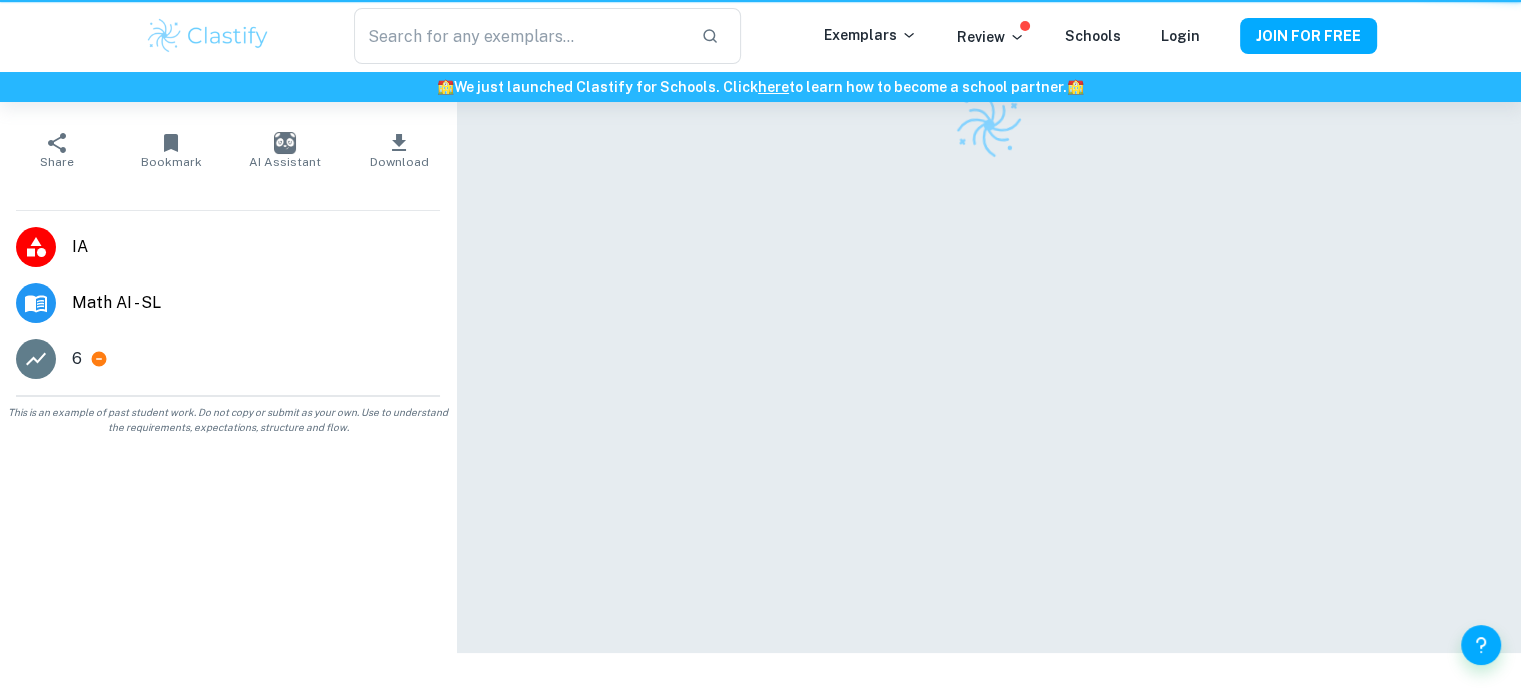scroll, scrollTop: 0, scrollLeft: 0, axis: both 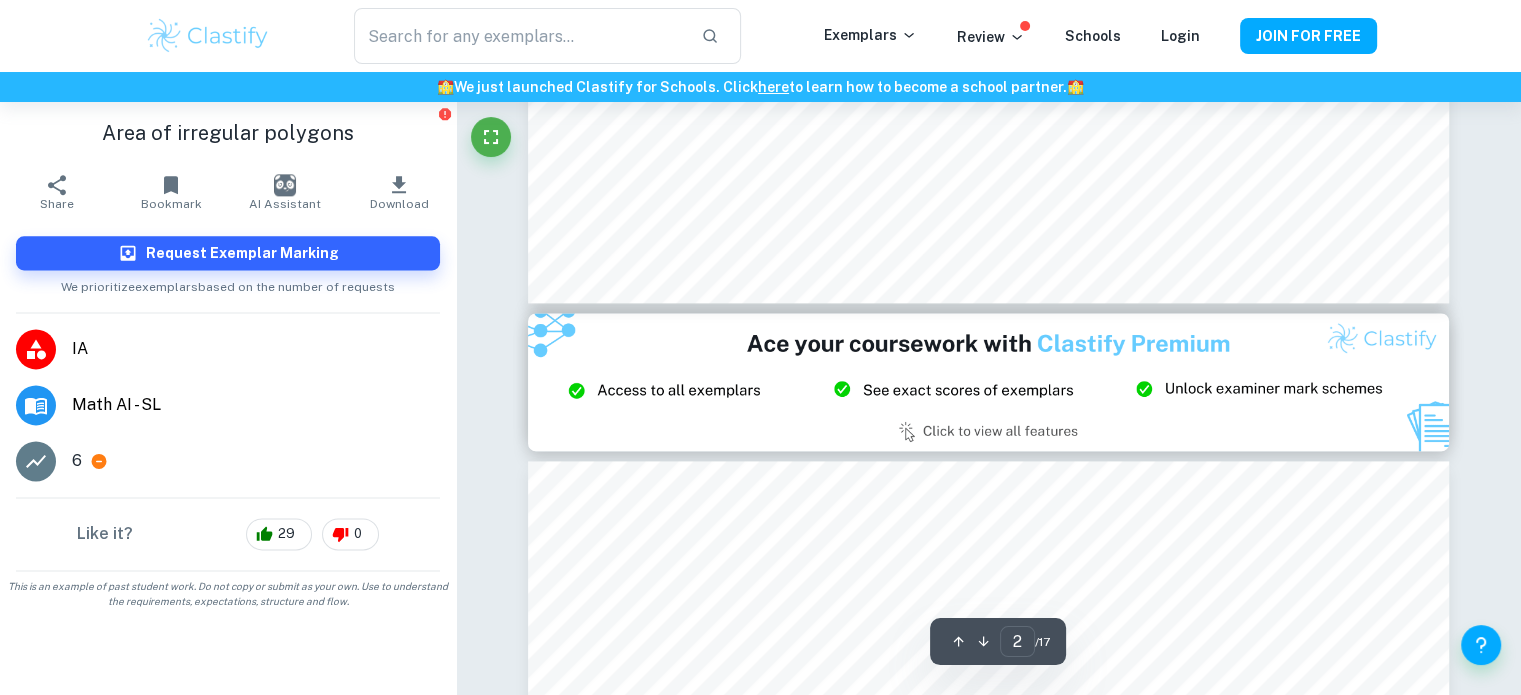 type on "3" 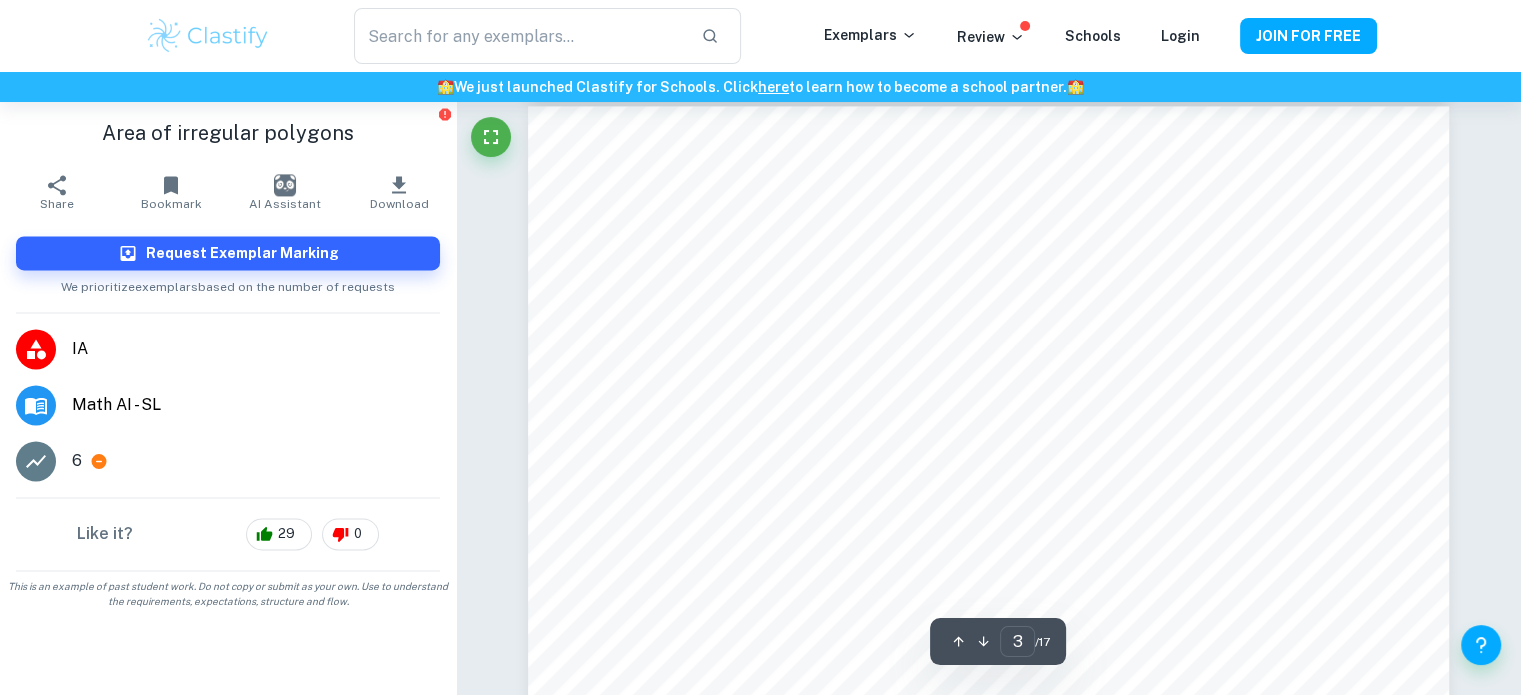 scroll, scrollTop: 3031, scrollLeft: 0, axis: vertical 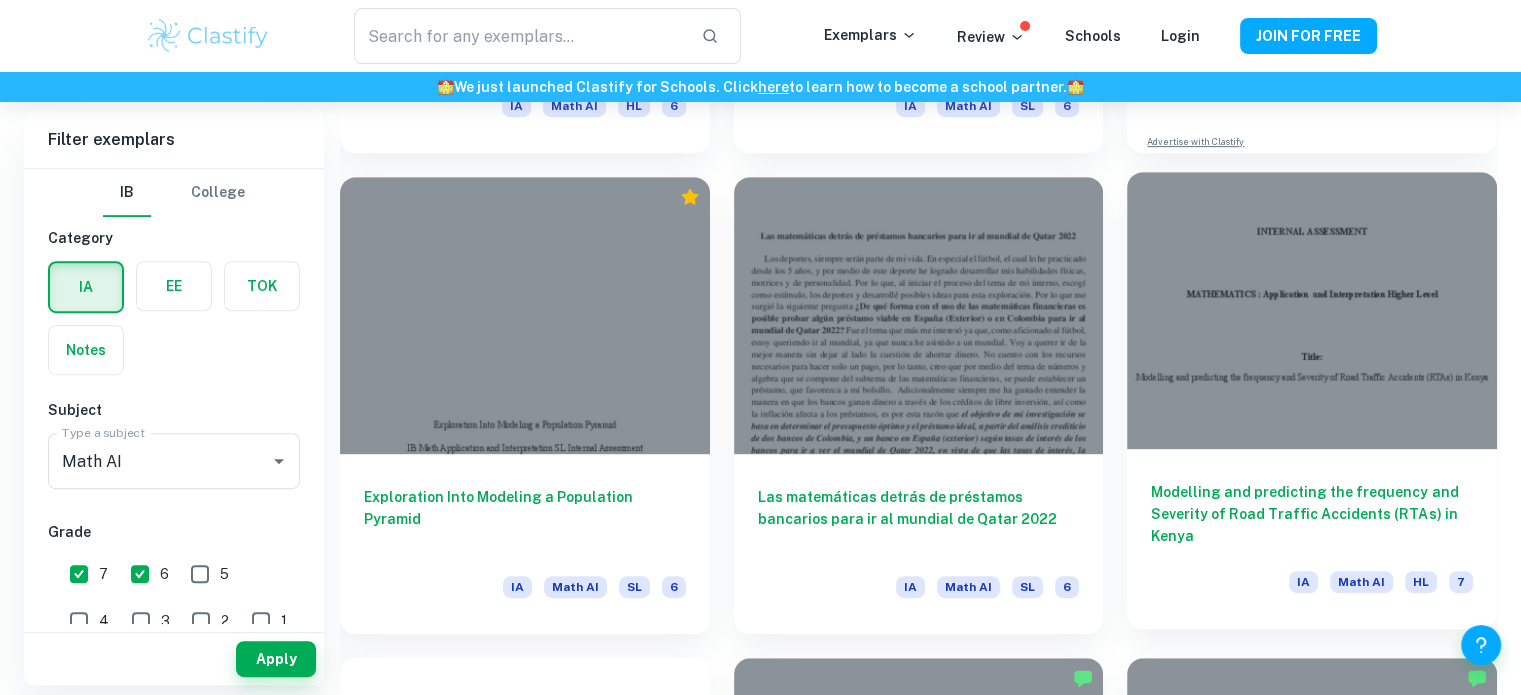 click at bounding box center (1312, 310) 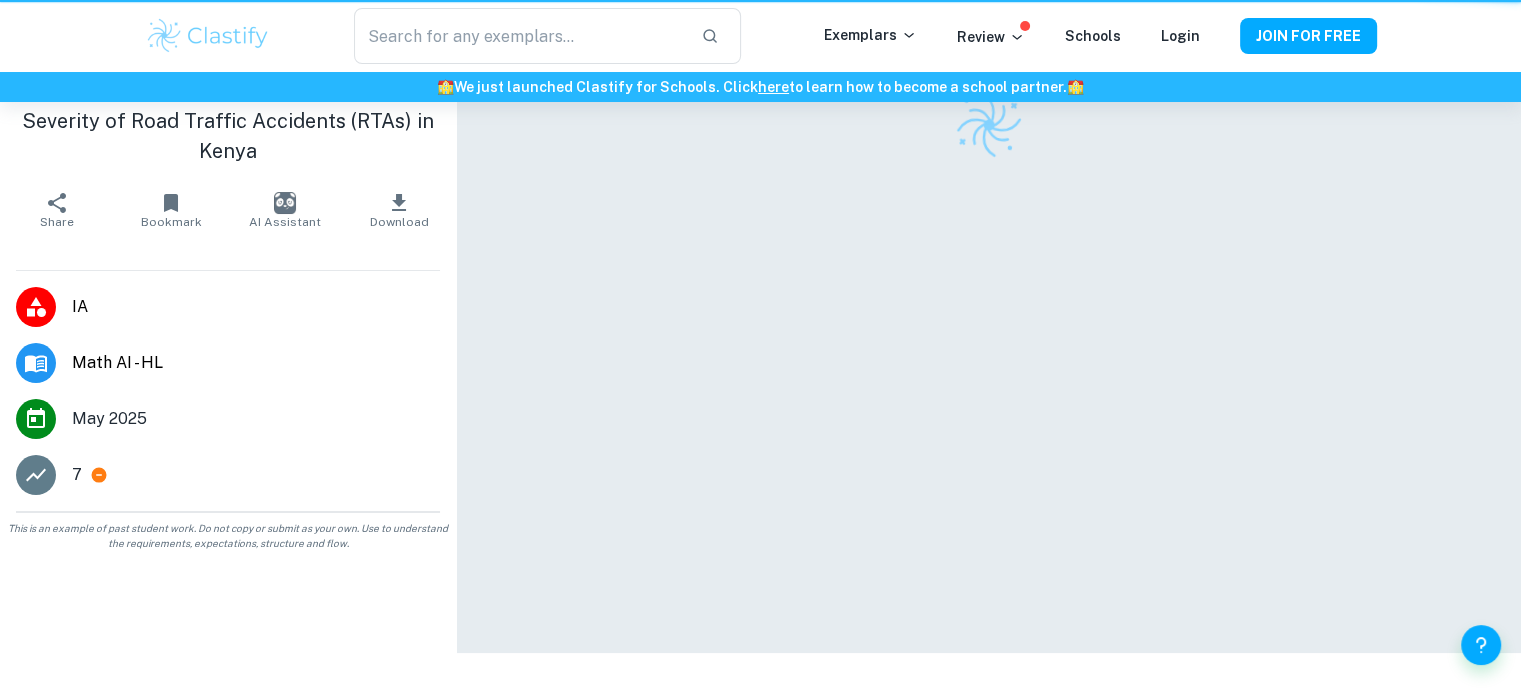 scroll, scrollTop: 0, scrollLeft: 0, axis: both 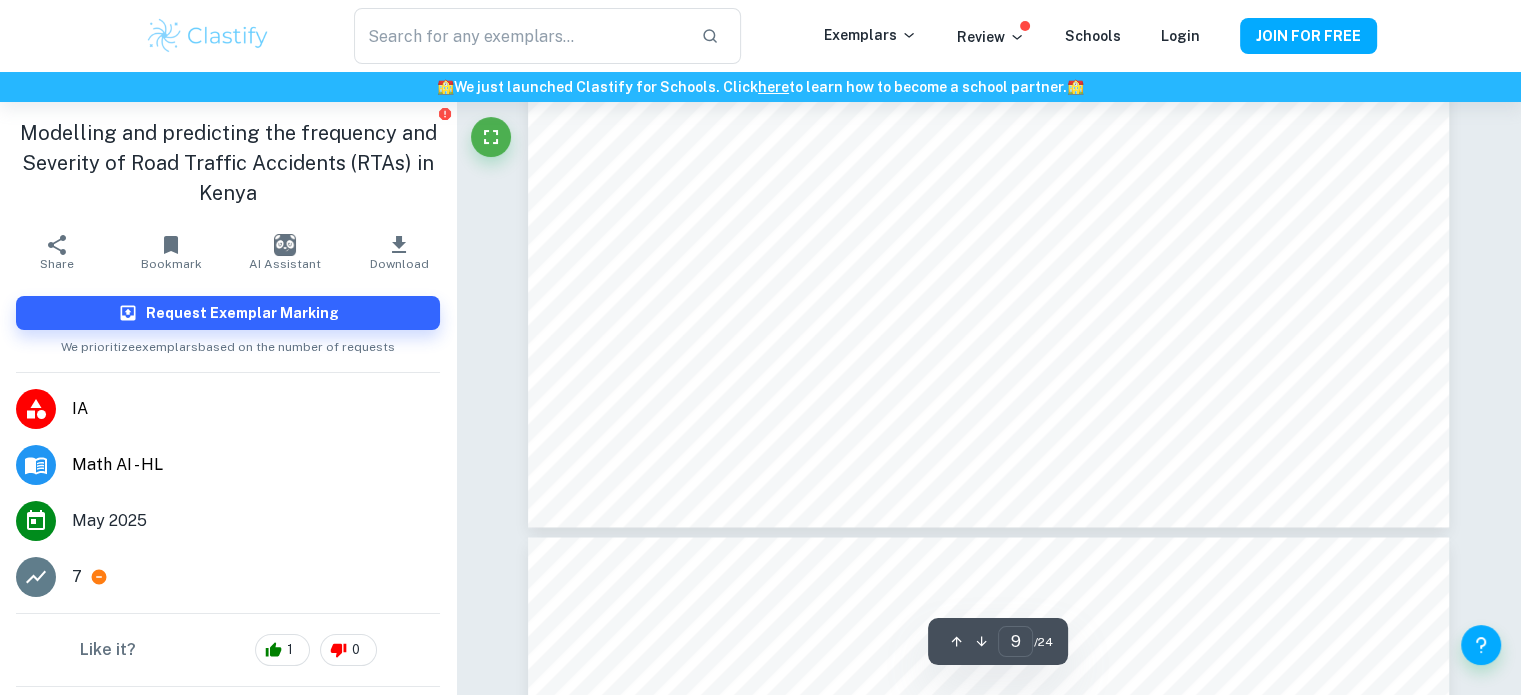 type on "10" 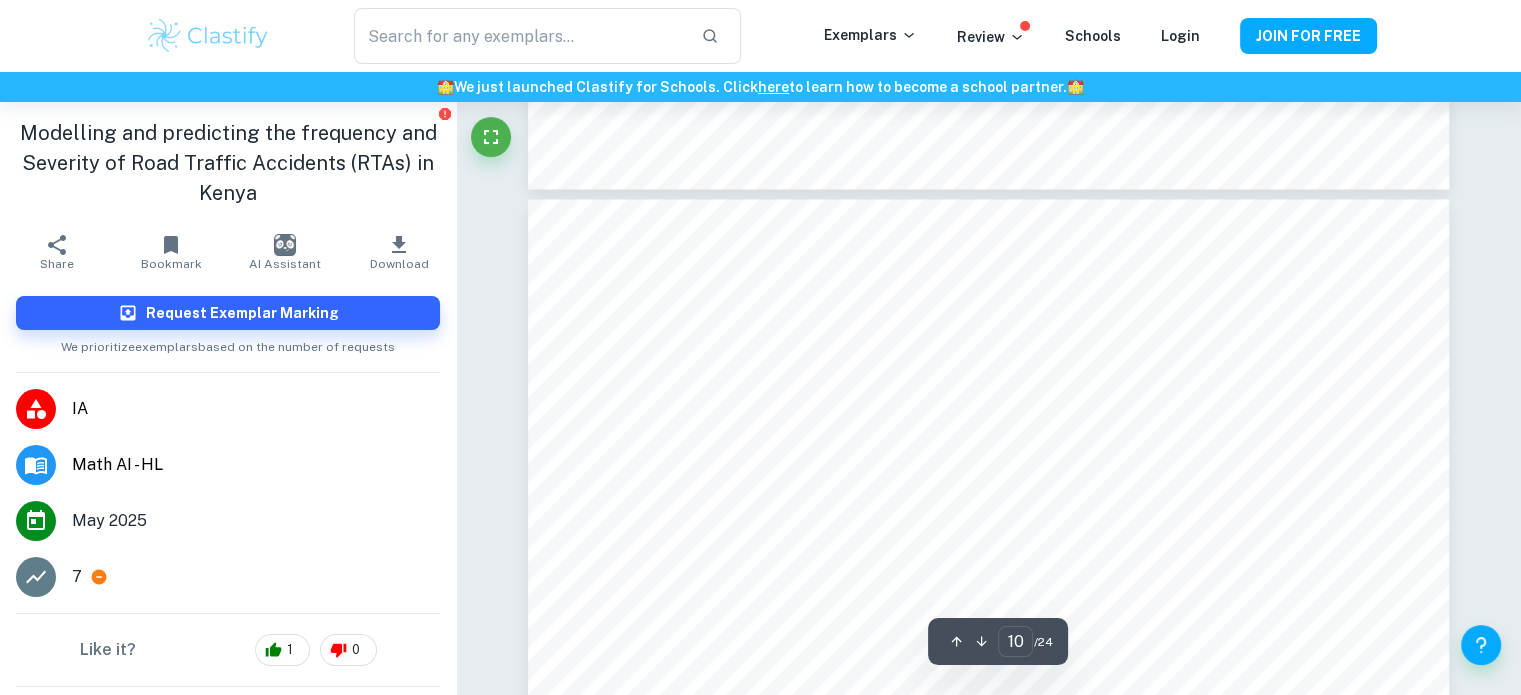 scroll, scrollTop: 11188, scrollLeft: 0, axis: vertical 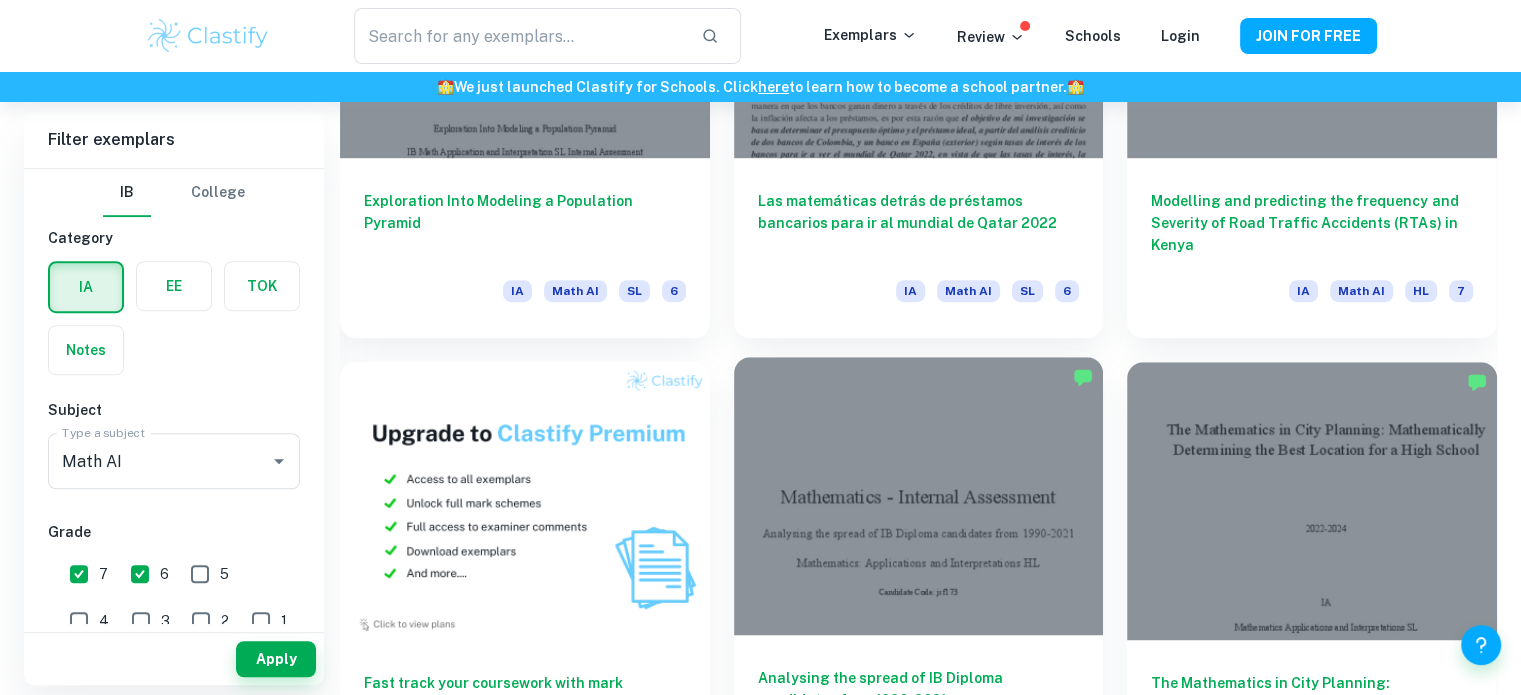 click at bounding box center [919, 495] 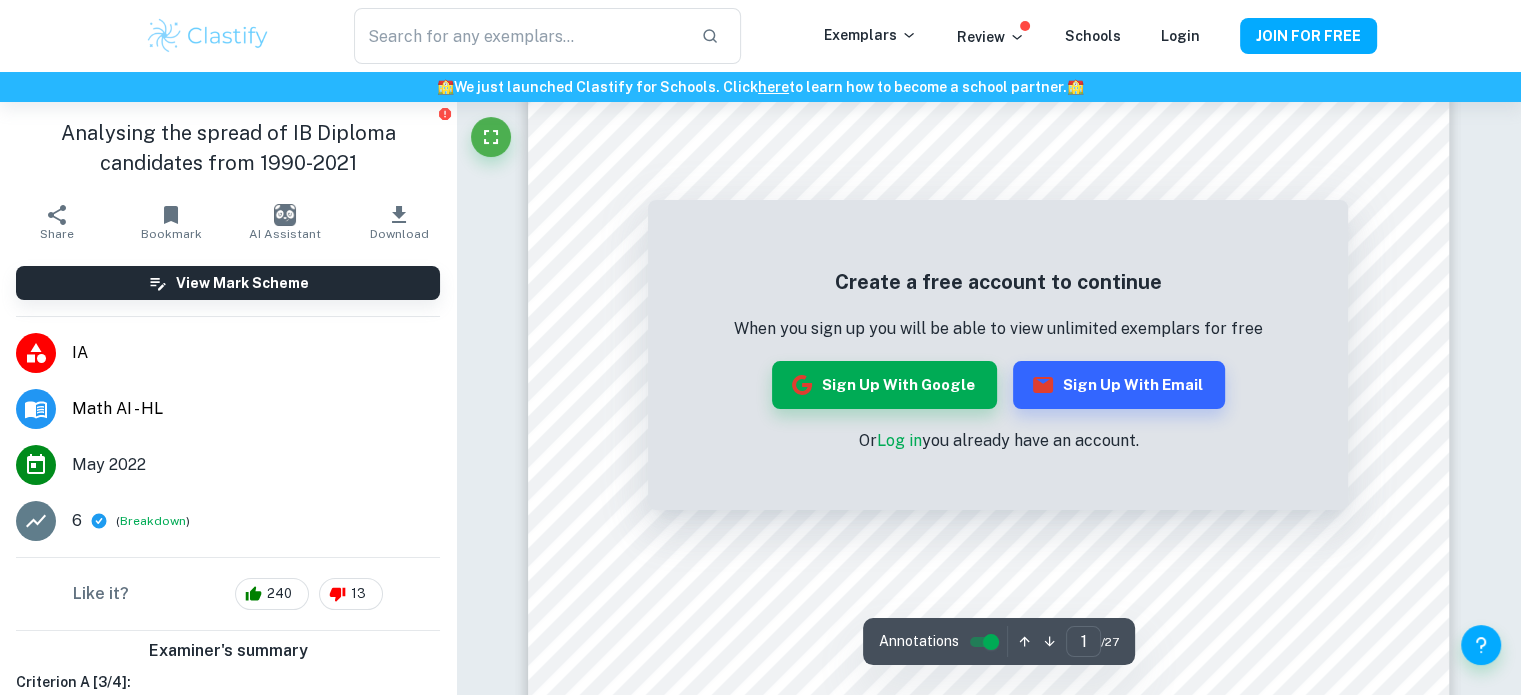 scroll, scrollTop: 0, scrollLeft: 0, axis: both 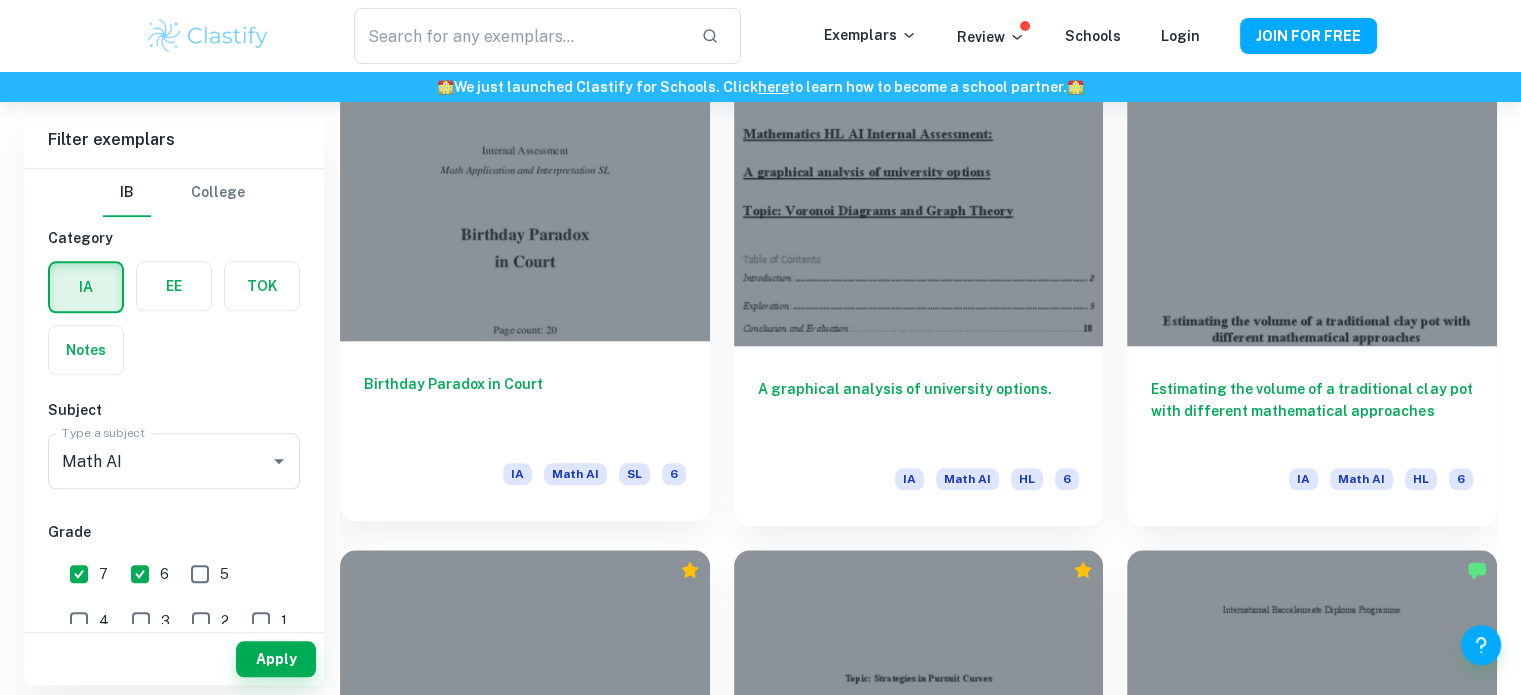 click at bounding box center [525, 202] 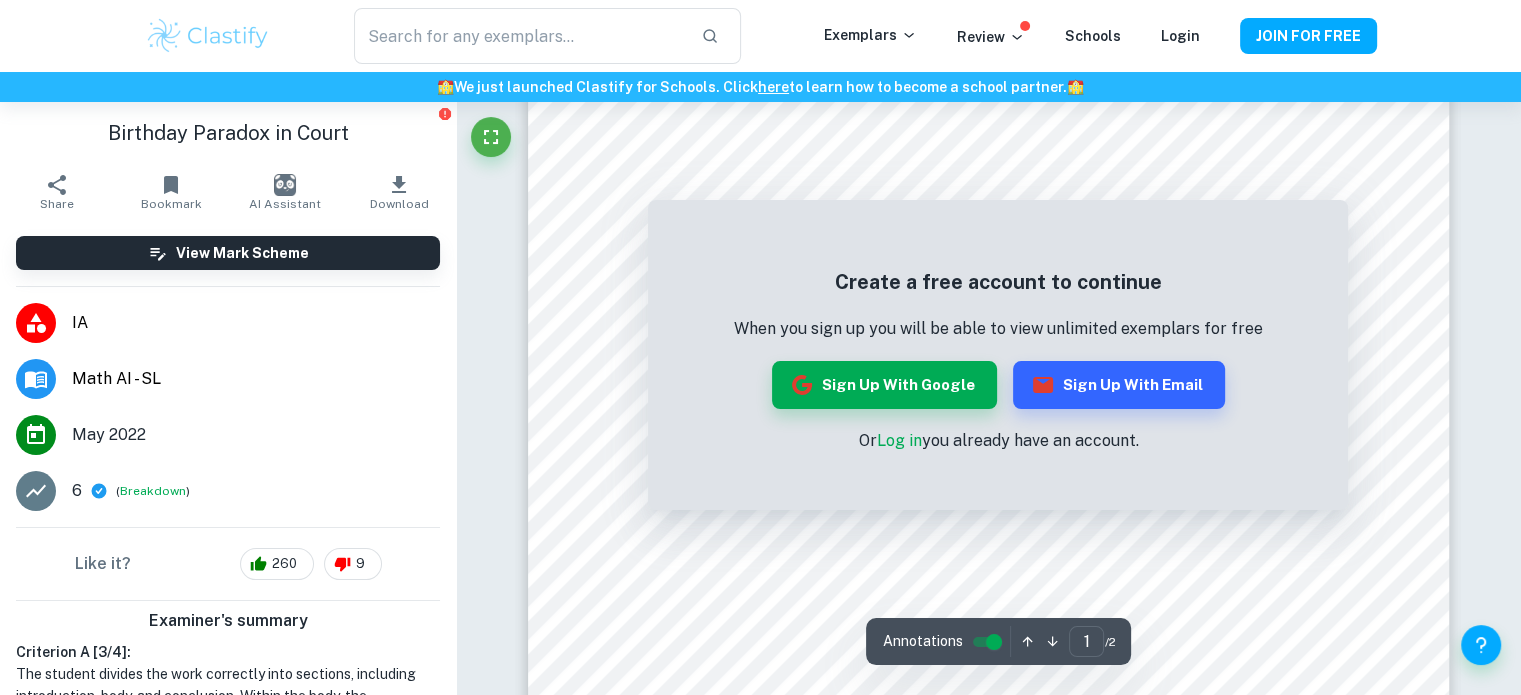 scroll, scrollTop: 260, scrollLeft: 0, axis: vertical 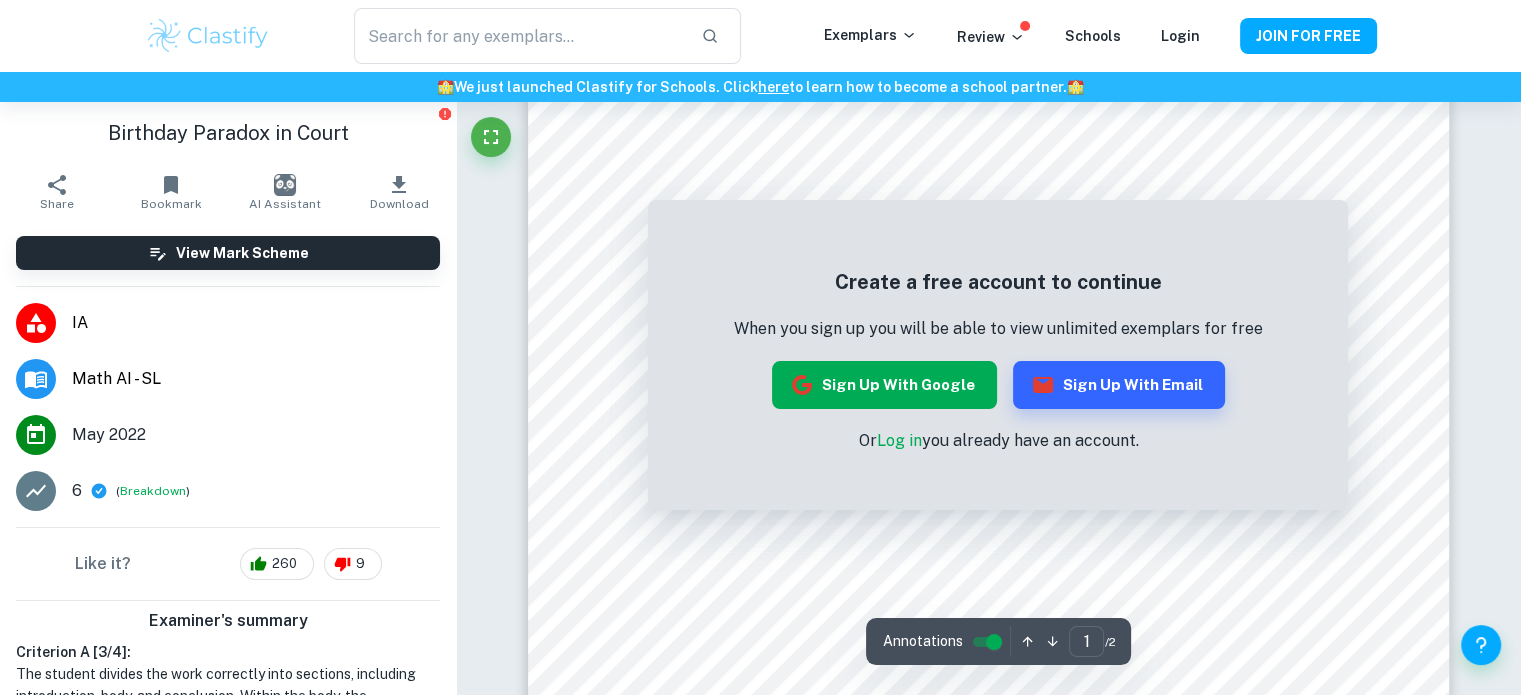 click on "Sign up with Google" at bounding box center (884, 385) 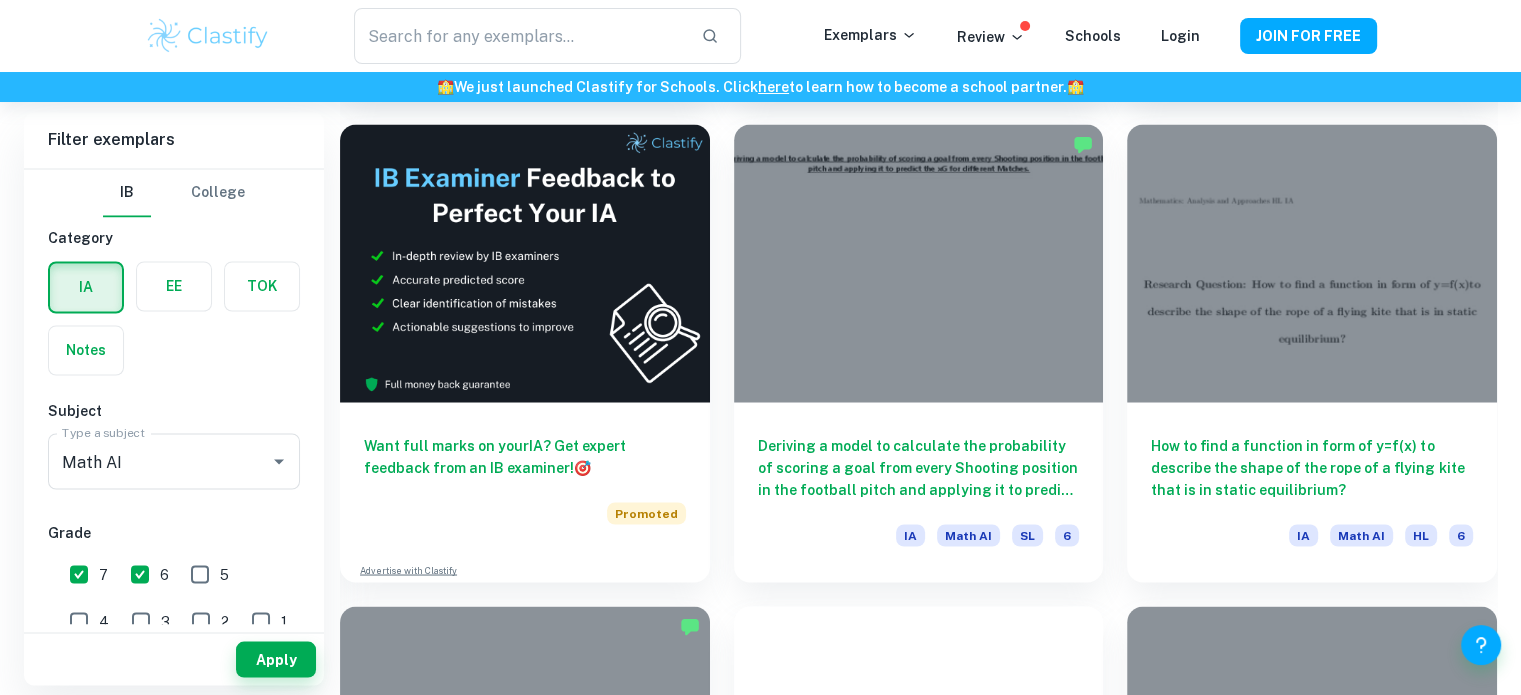 scroll, scrollTop: 3584, scrollLeft: 0, axis: vertical 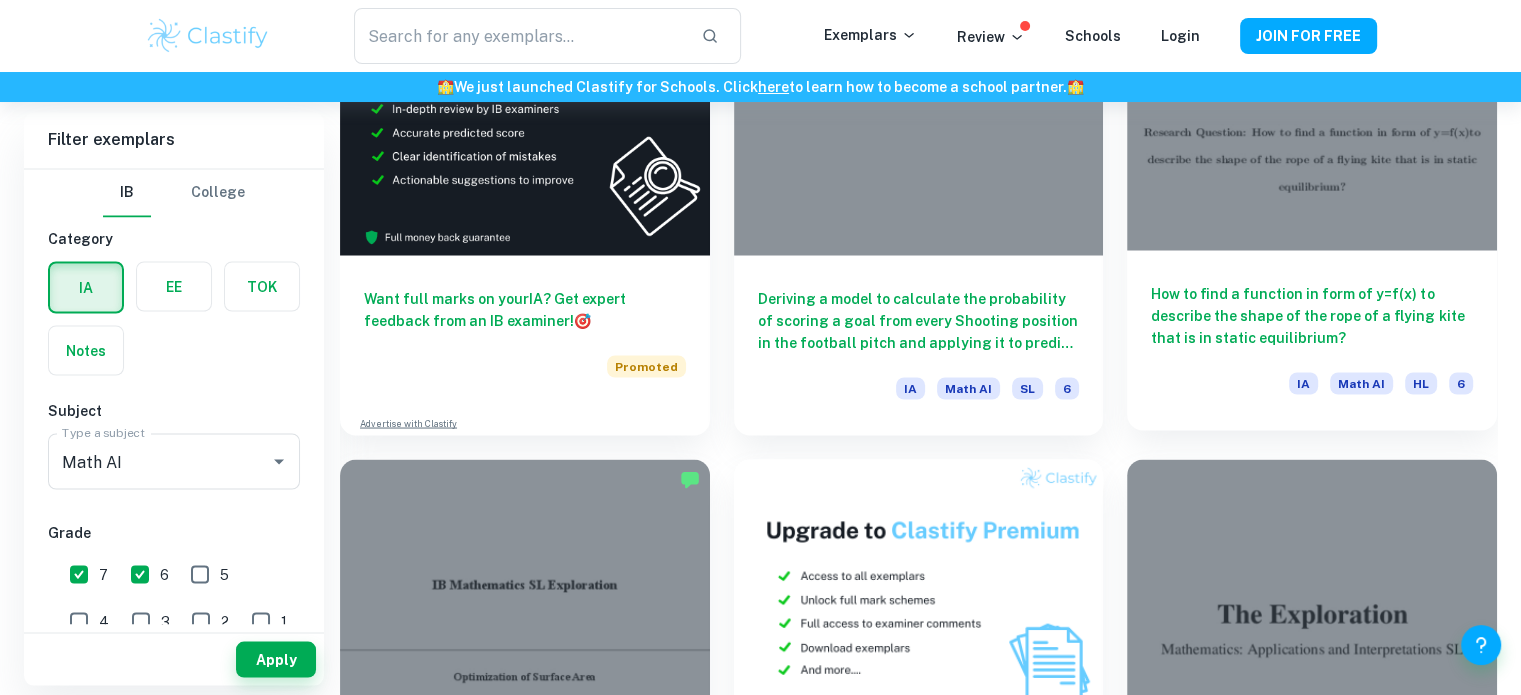 click on "How to find a function in form of y=f(x) to describe the shape of the rope of a flying kite that is in static equilibrium?" at bounding box center (1312, 315) 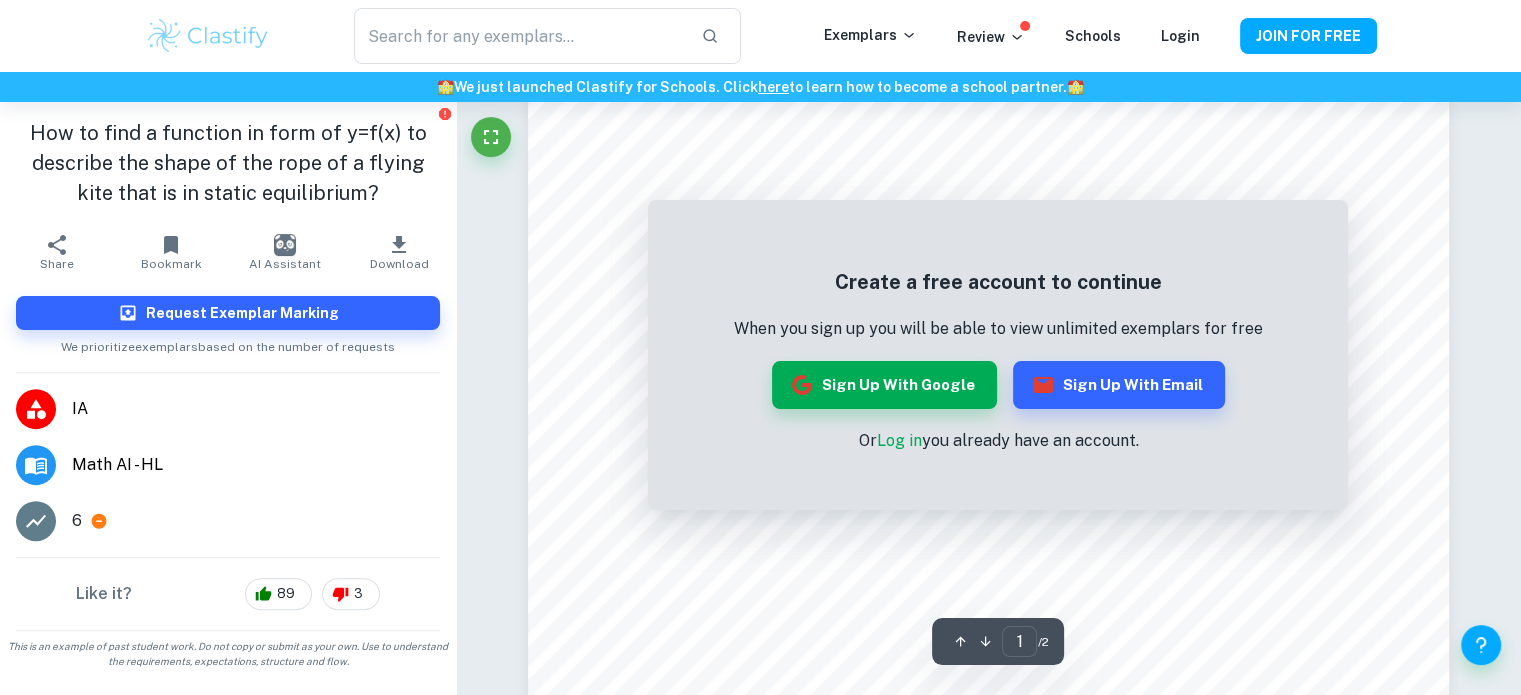 scroll, scrollTop: 602, scrollLeft: 0, axis: vertical 